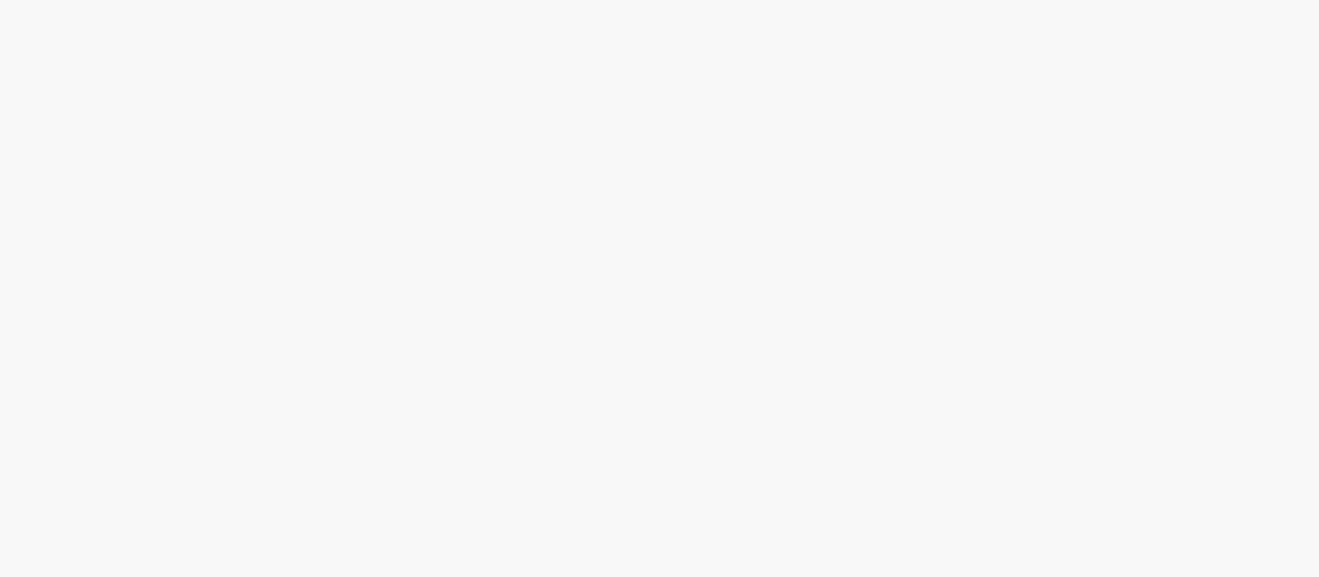scroll, scrollTop: 0, scrollLeft: 0, axis: both 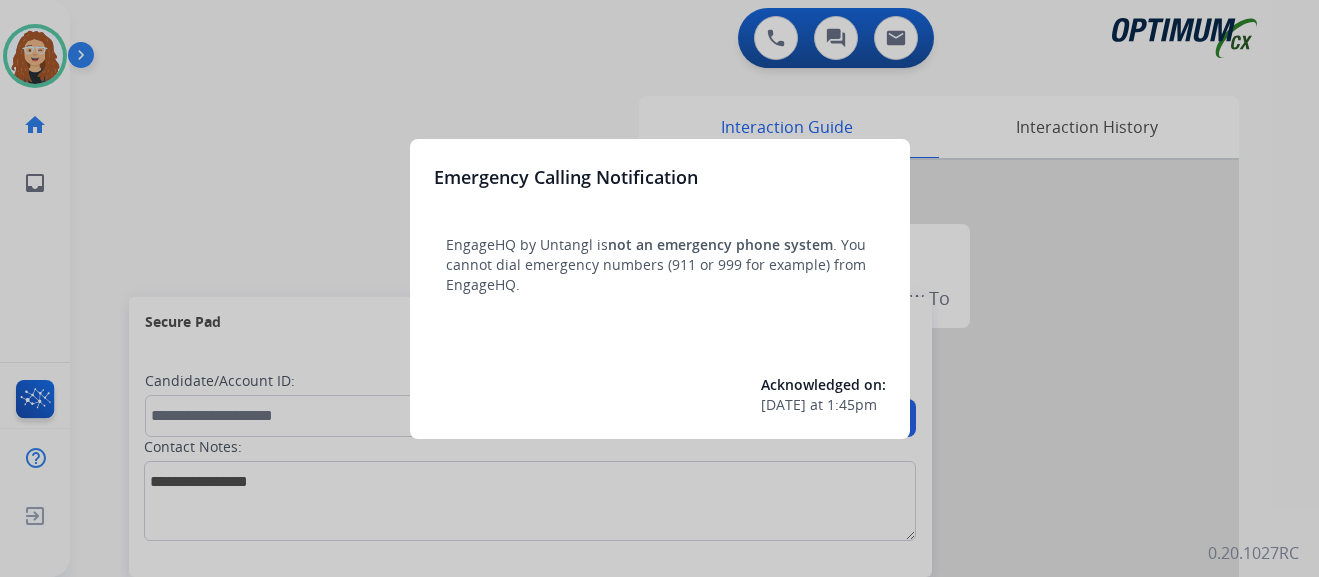 click at bounding box center [659, 288] 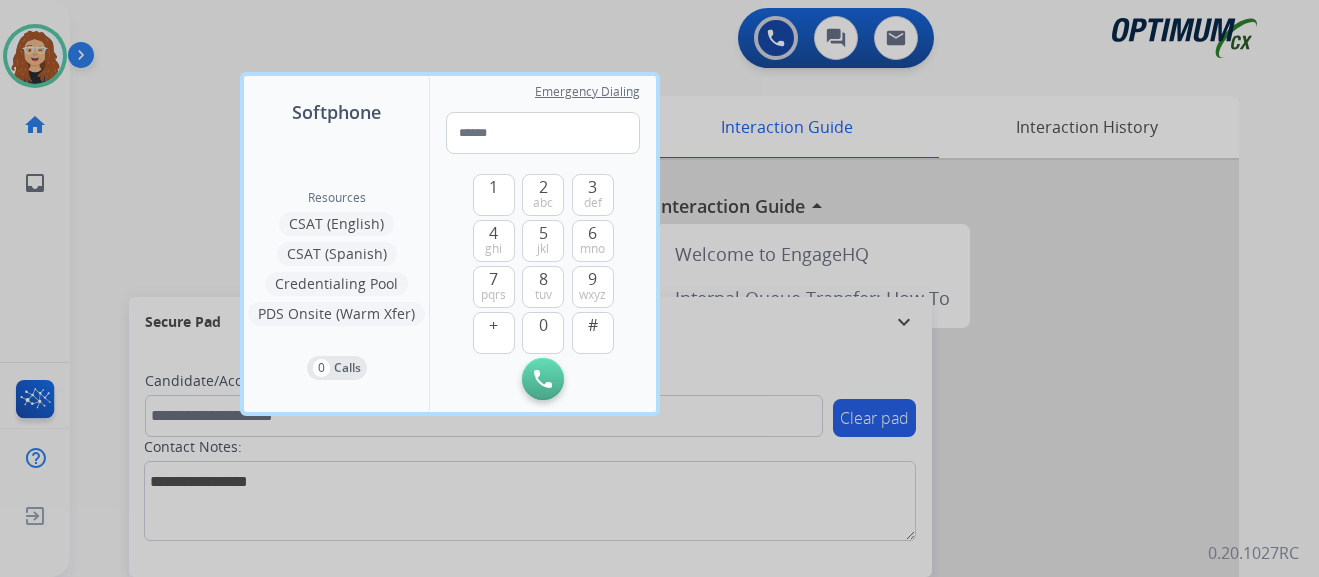 click at bounding box center [659, 288] 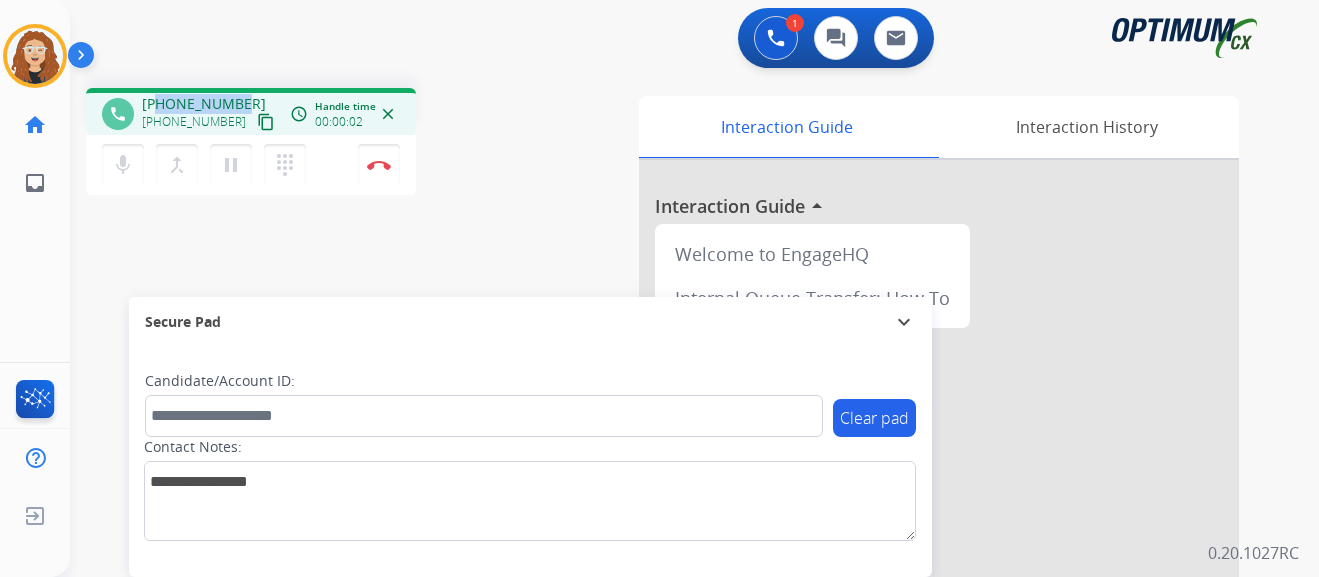 drag, startPoint x: 158, startPoint y: 104, endPoint x: 241, endPoint y: 97, distance: 83.294655 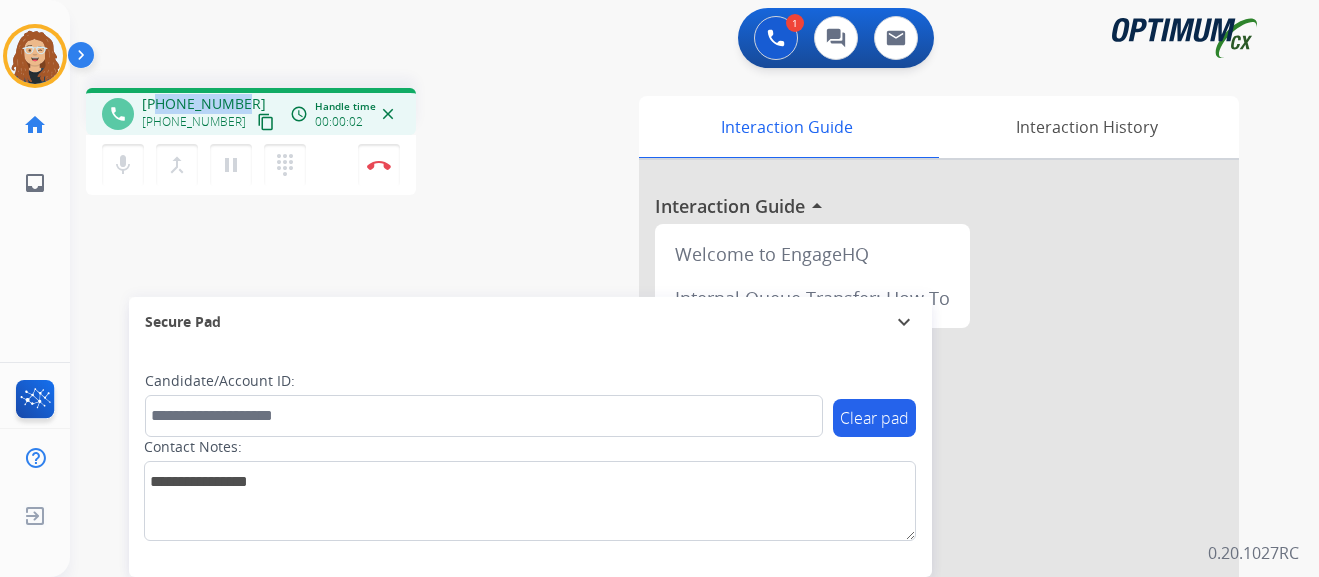 click on "[PHONE_NUMBER] [PHONE_NUMBER] content_copy" at bounding box center [210, 114] 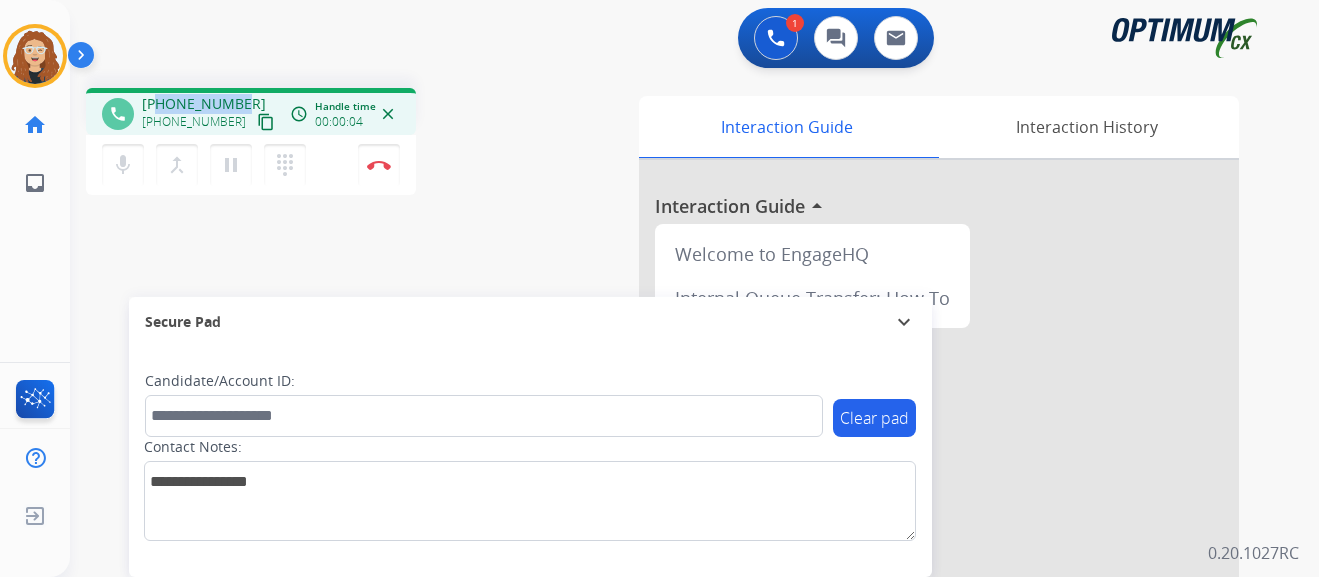 copy on "6787604966" 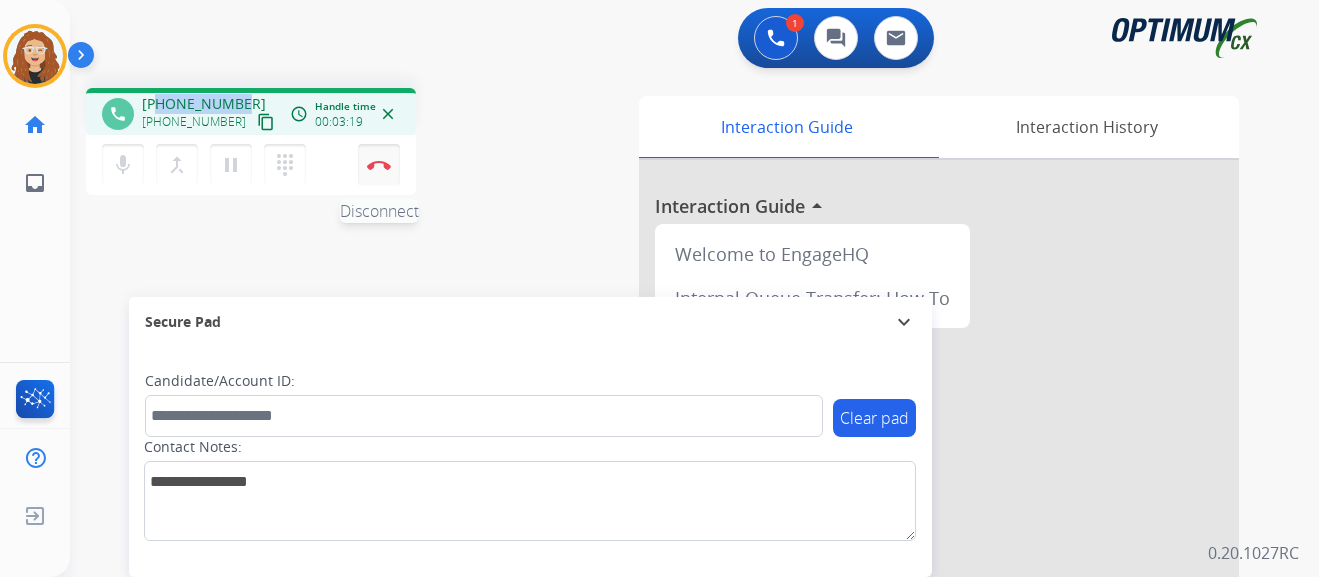 click on "Disconnect" at bounding box center (379, 165) 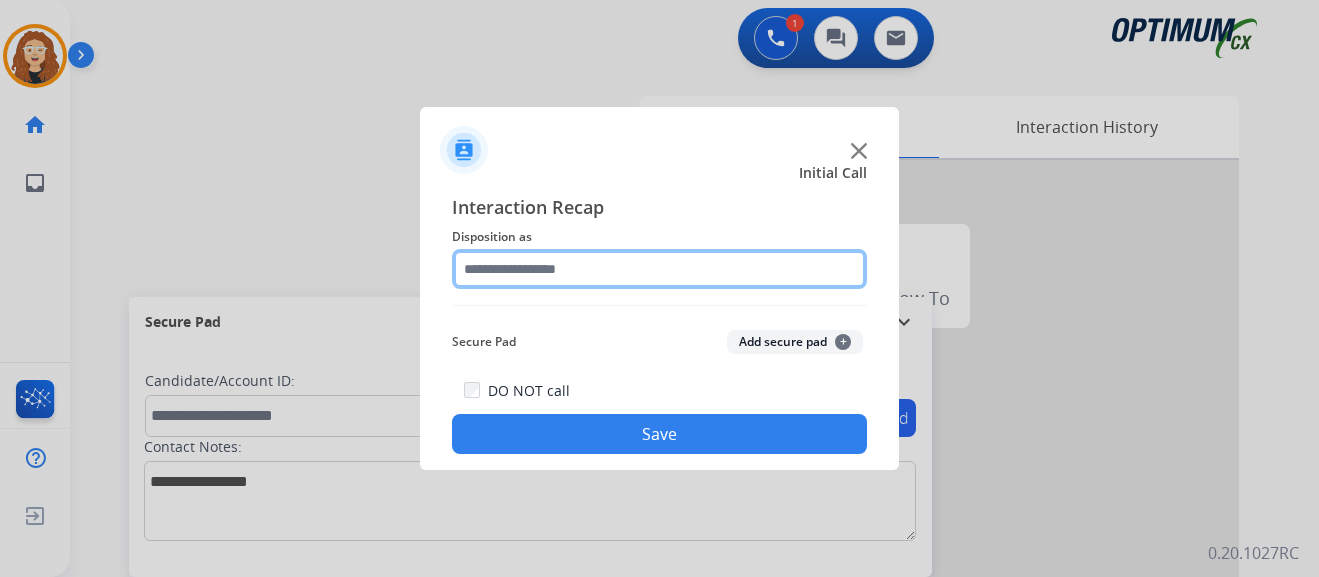click 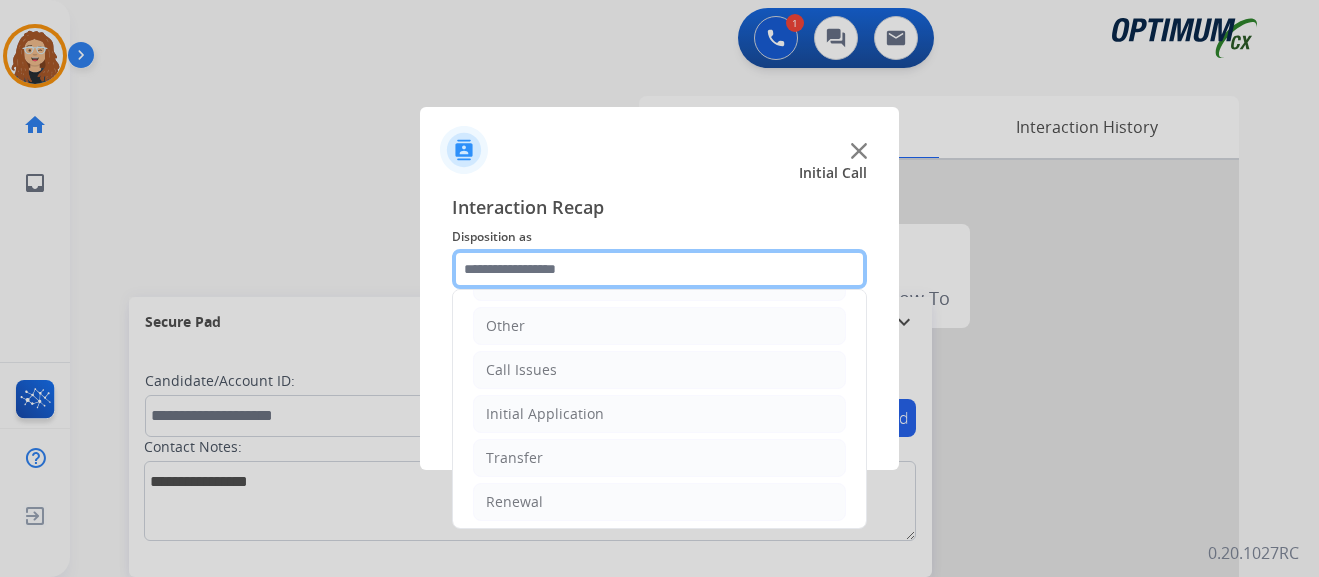 scroll, scrollTop: 136, scrollLeft: 0, axis: vertical 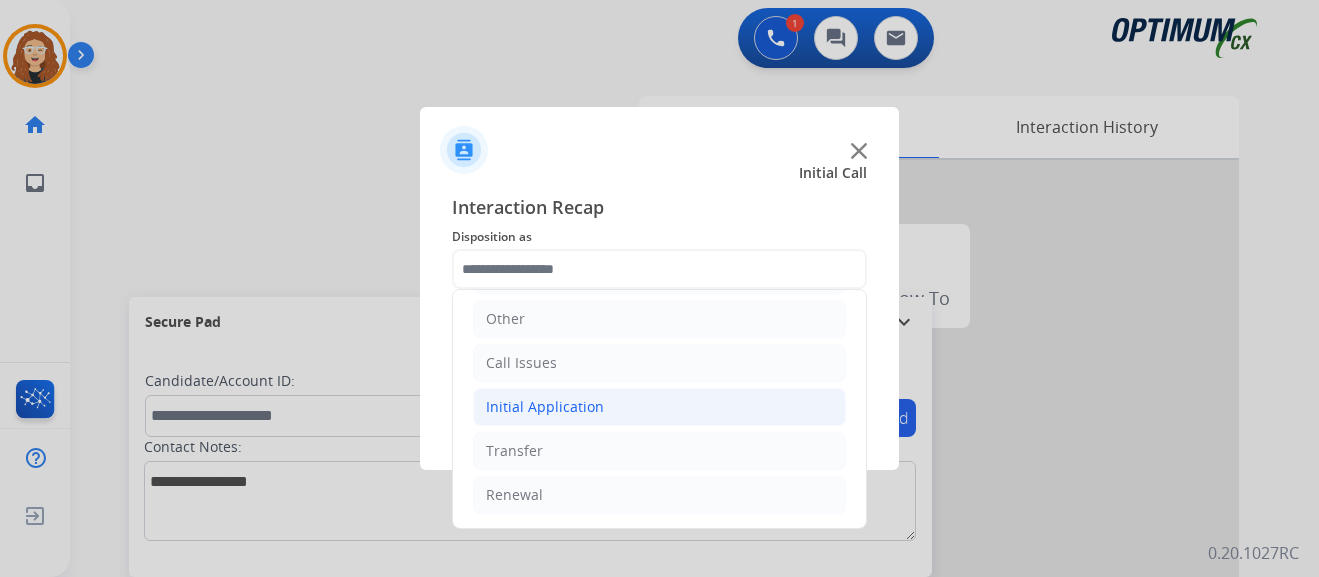 drag, startPoint x: 593, startPoint y: 406, endPoint x: 695, endPoint y: 418, distance: 102.70345 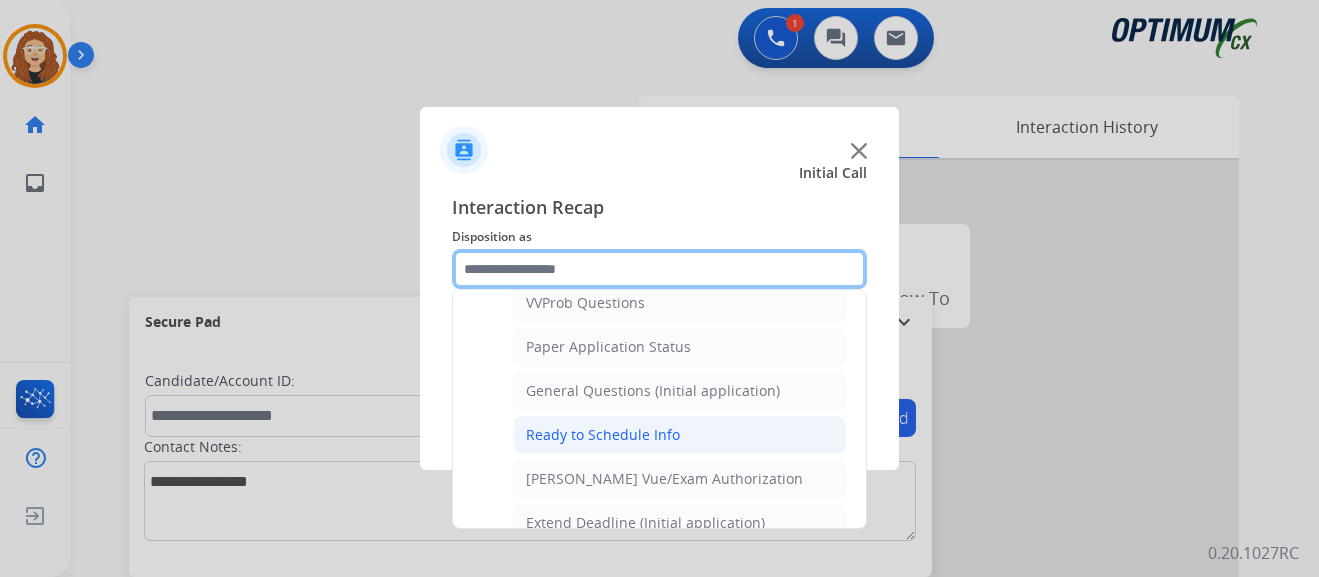 scroll, scrollTop: 1084, scrollLeft: 0, axis: vertical 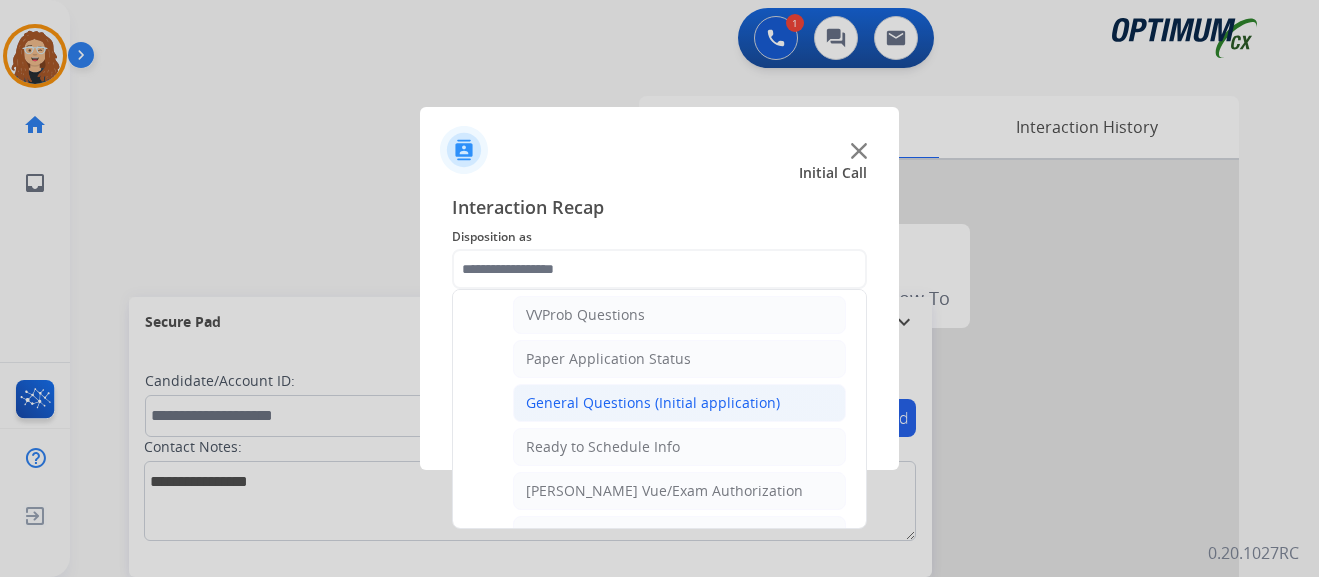 click on "General Questions (Initial application)" 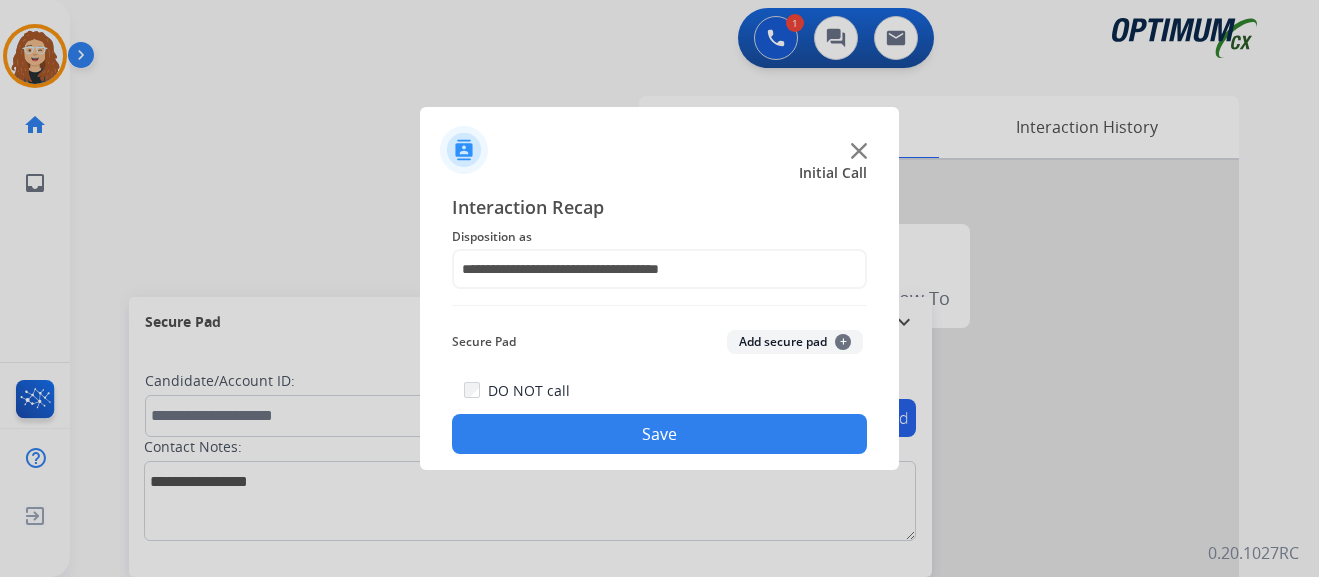 click on "Save" 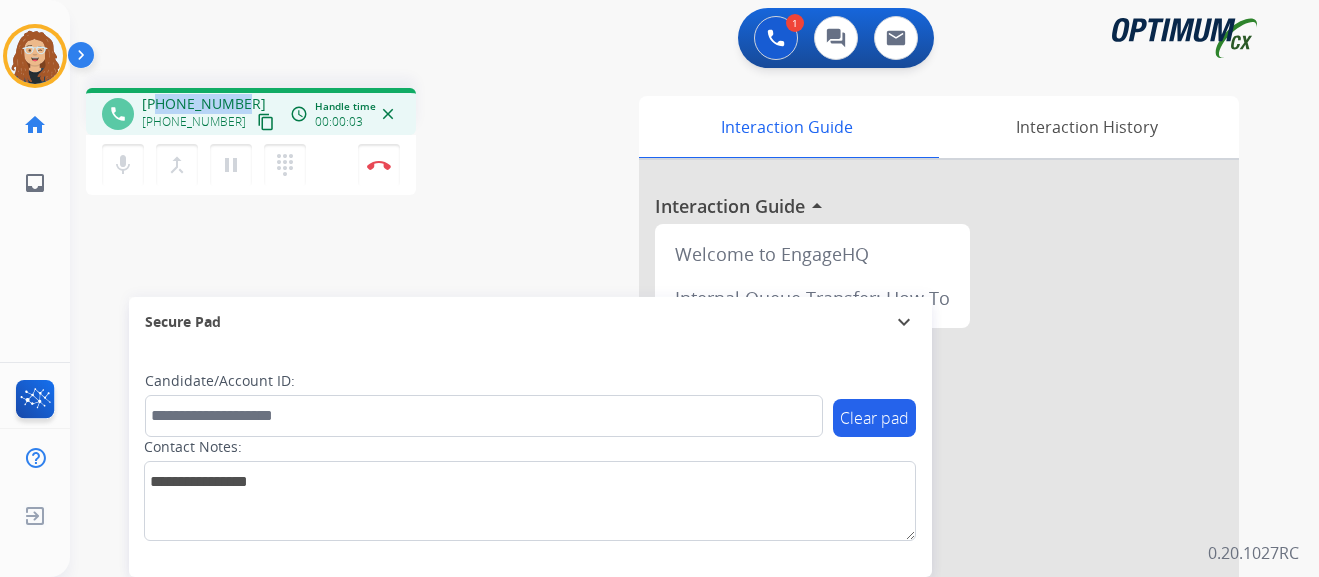 drag, startPoint x: 160, startPoint y: 101, endPoint x: 239, endPoint y: 96, distance: 79.15807 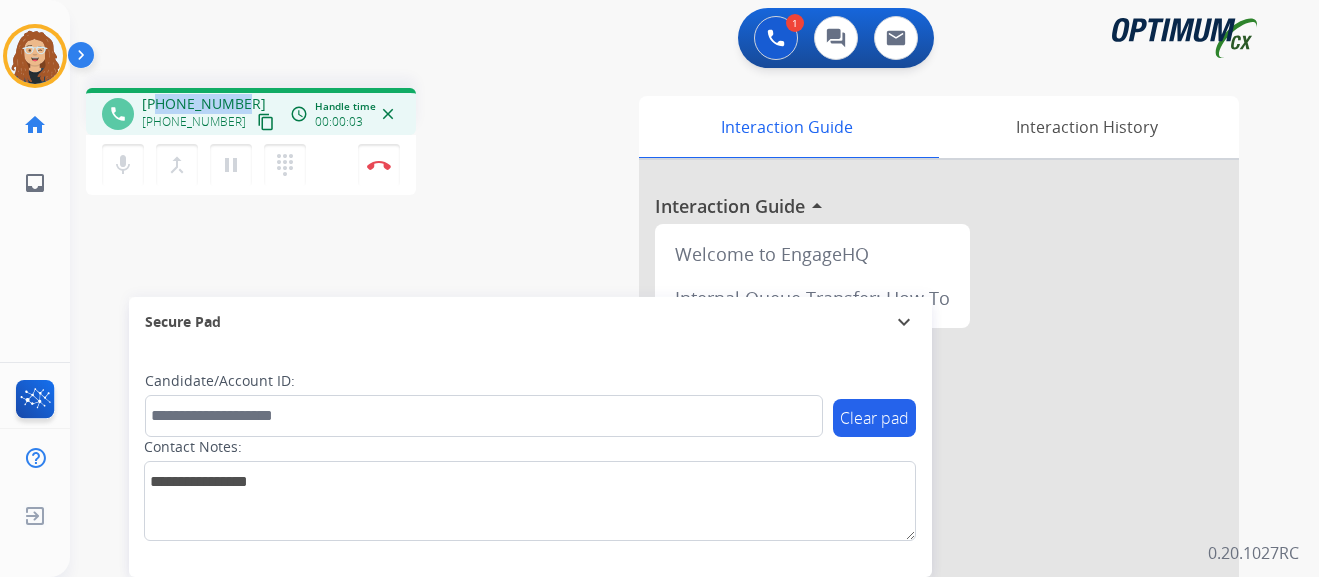 click on "[PHONE_NUMBER] [PHONE_NUMBER] content_copy" at bounding box center [210, 114] 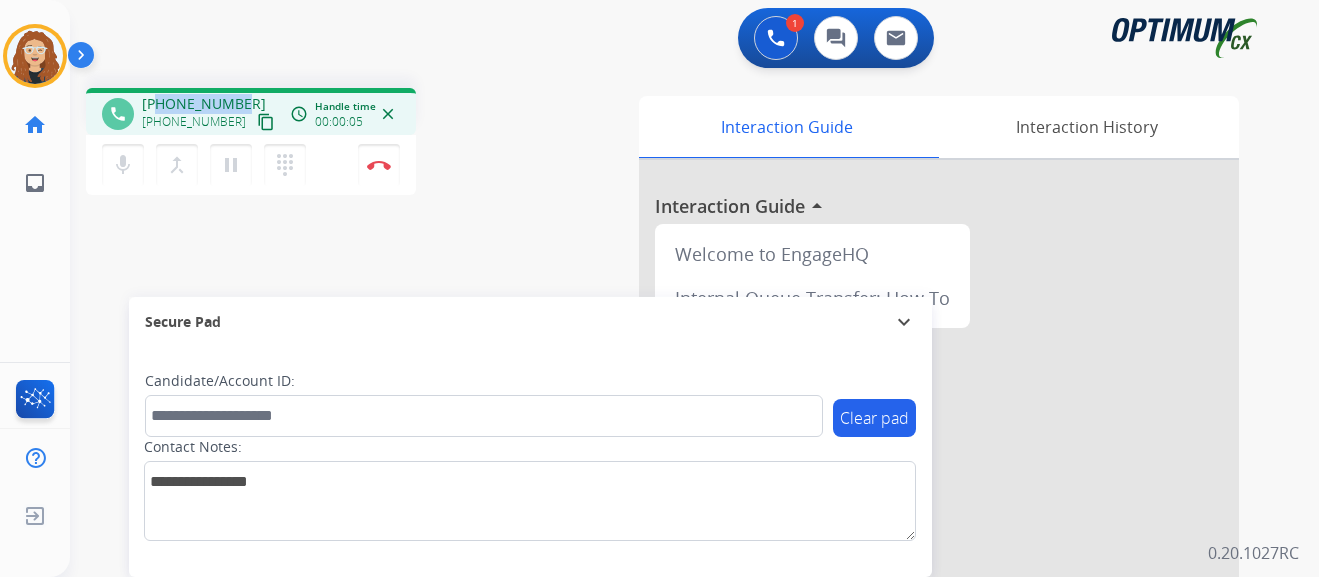 copy on "8636736420" 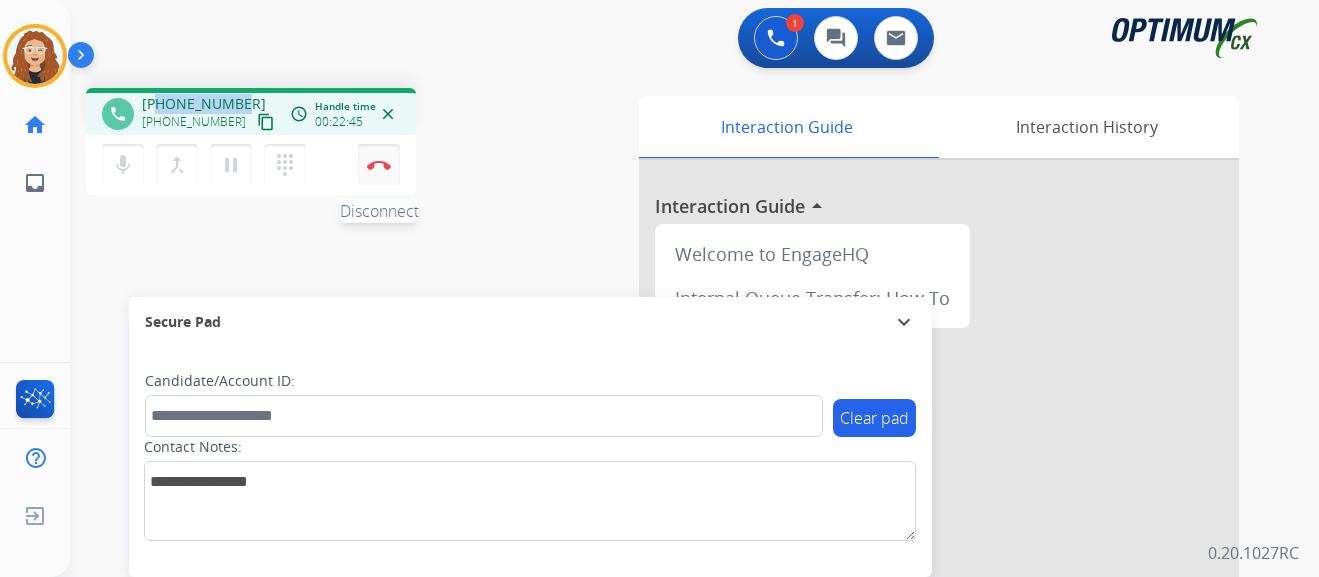 click on "Disconnect" at bounding box center [379, 165] 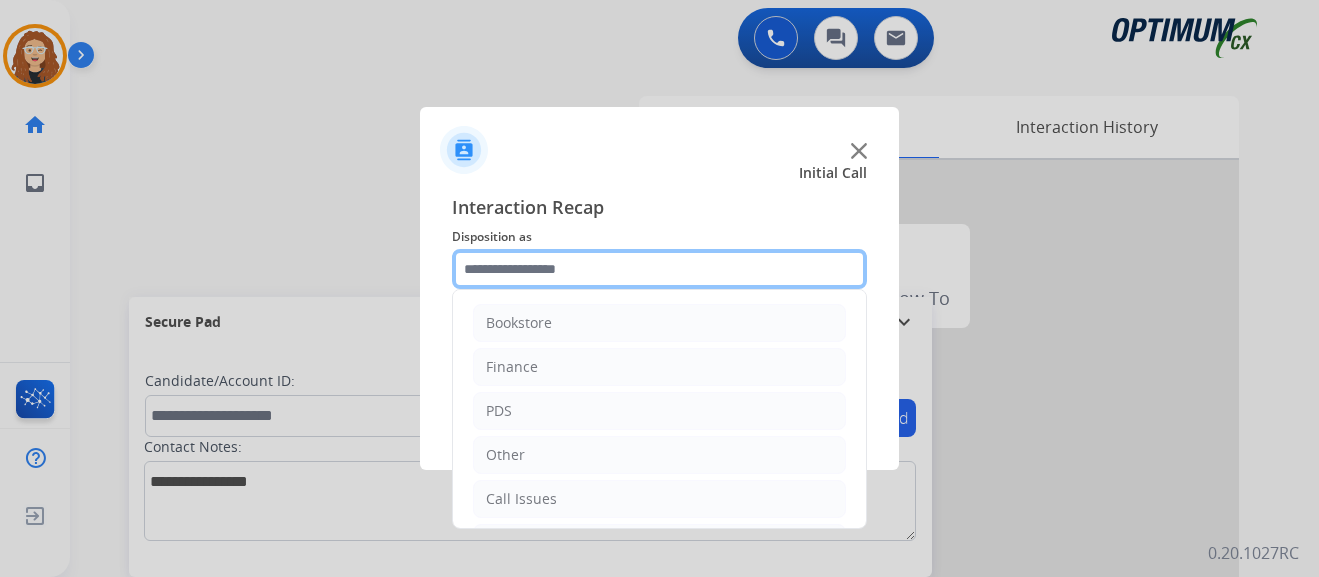 click 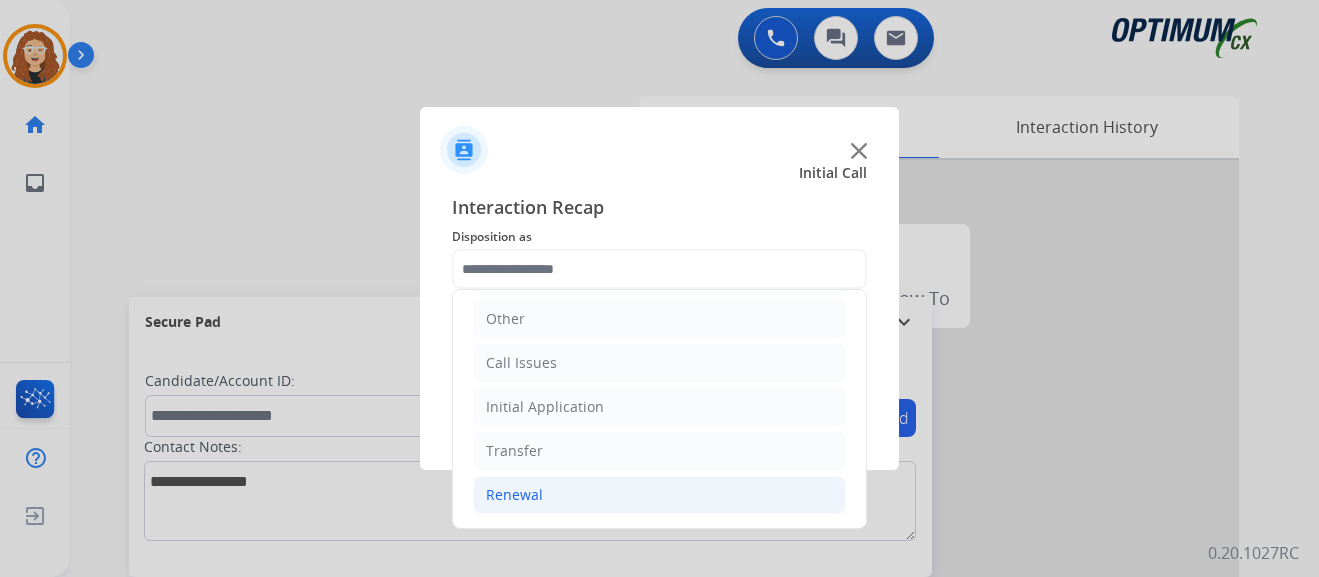 click on "Renewal" 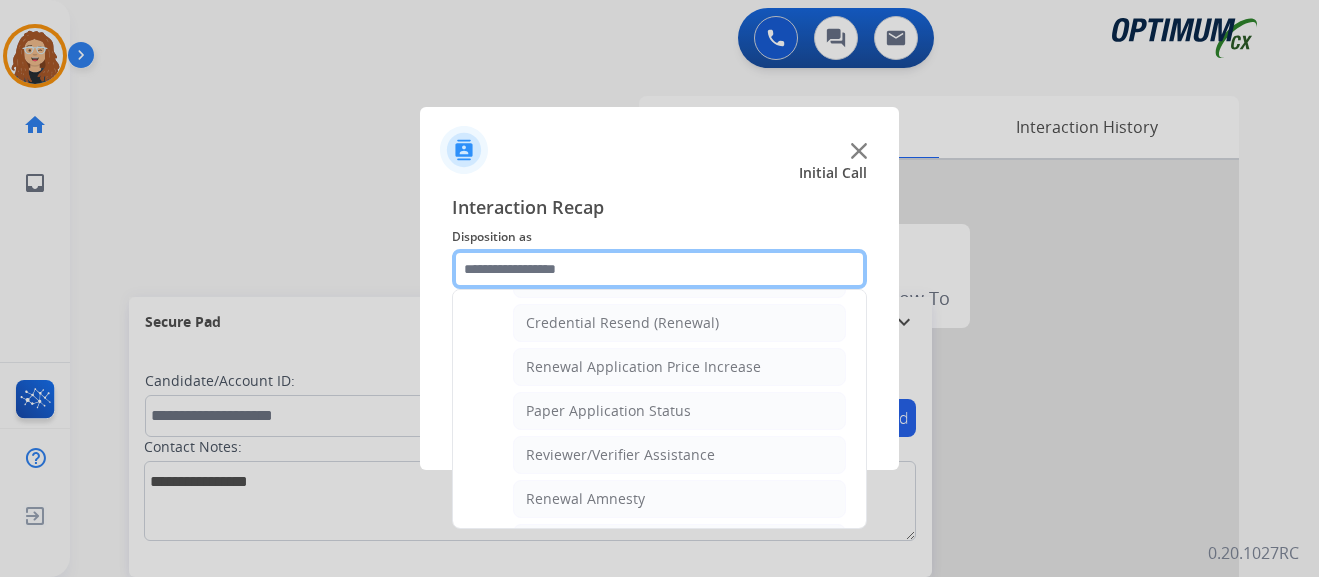 scroll, scrollTop: 641, scrollLeft: 0, axis: vertical 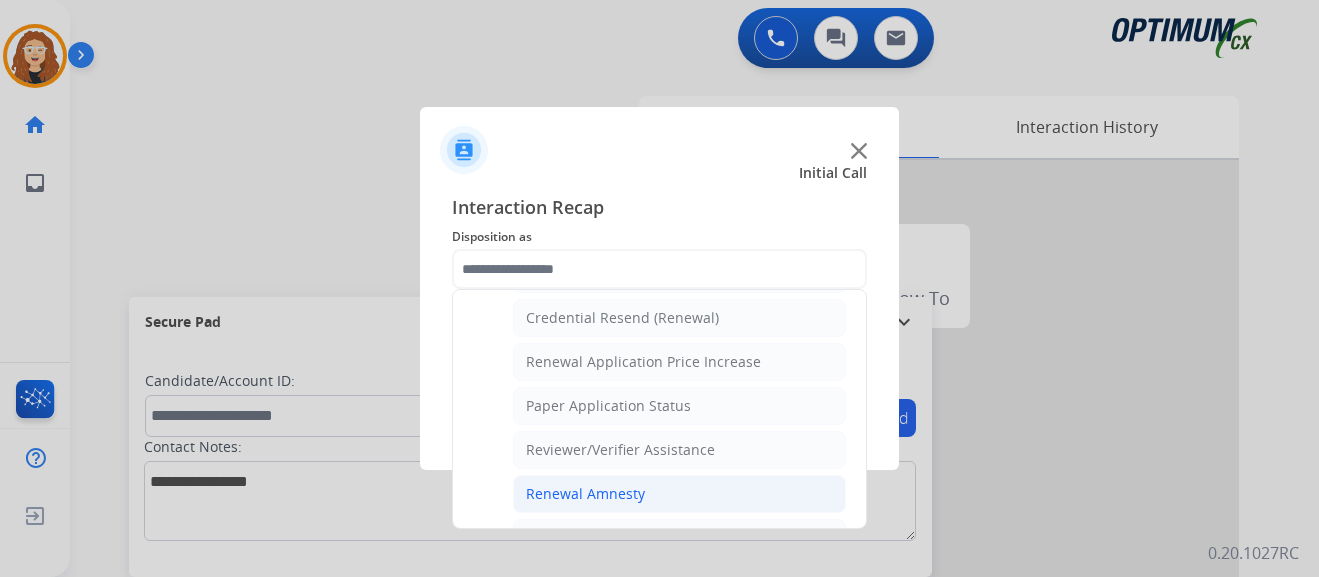 click on "Renewal Amnesty" 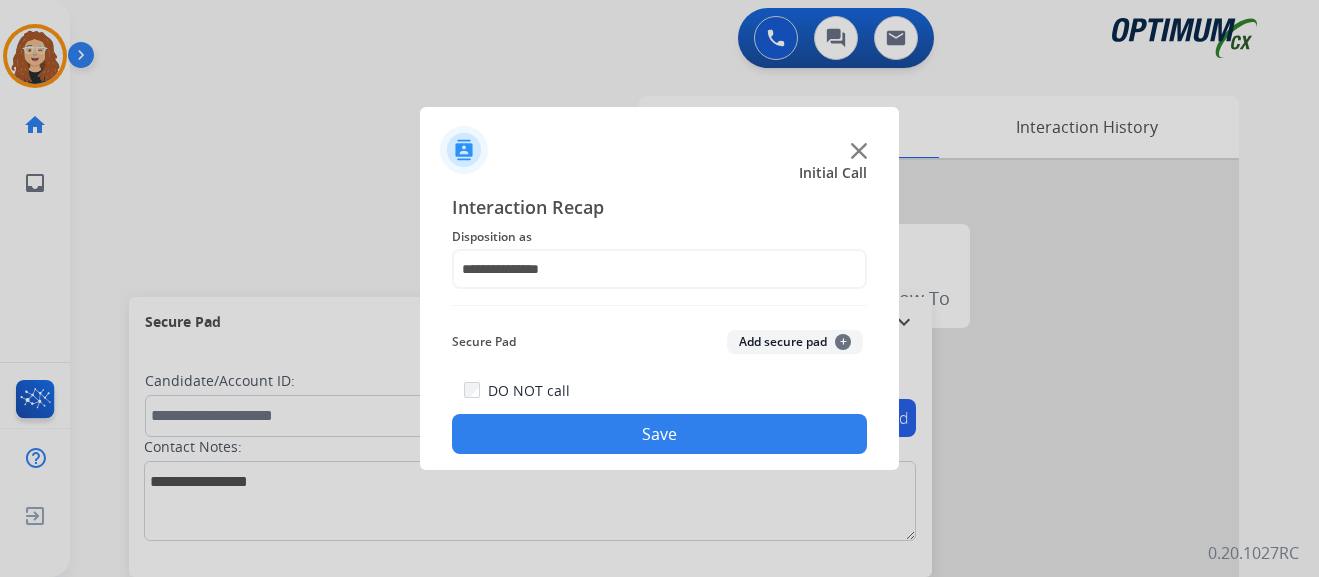 click on "Save" 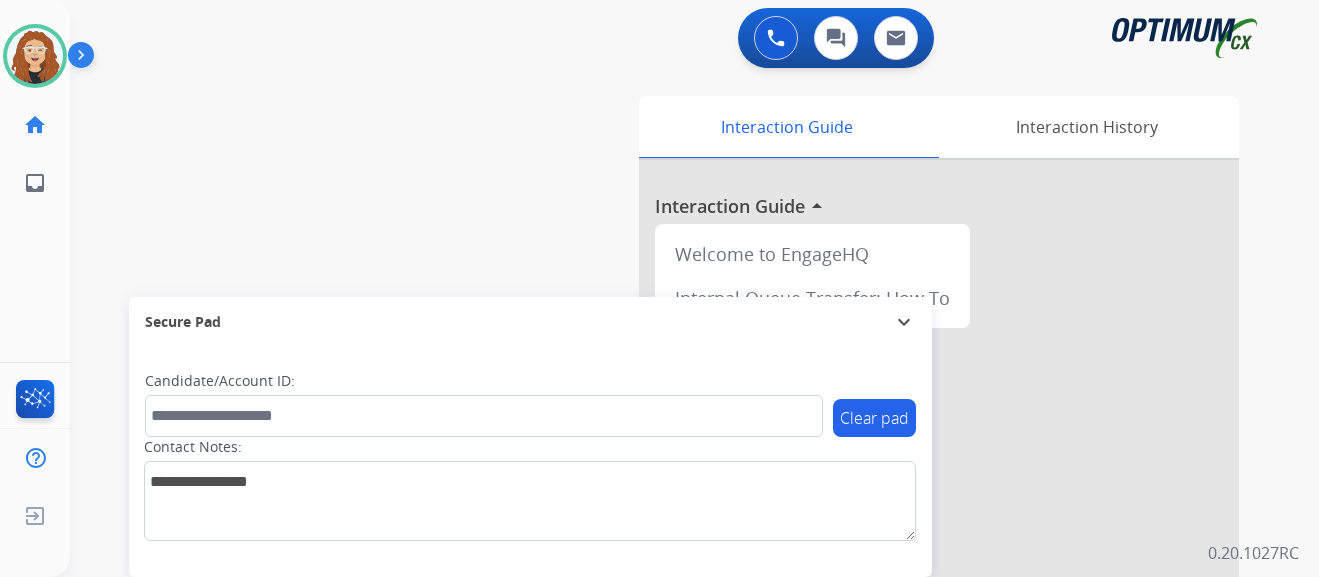 click on "swap_horiz Break voice bridge close_fullscreen Connect 3-Way Call merge_type Separate 3-Way Call  Interaction Guide   Interaction History  Interaction Guide arrow_drop_up  Welcome to EngageHQ   Internal Queue Transfer: How To  Secure Pad expand_more Clear pad Candidate/Account ID: Contact Notes:" at bounding box center (670, 489) 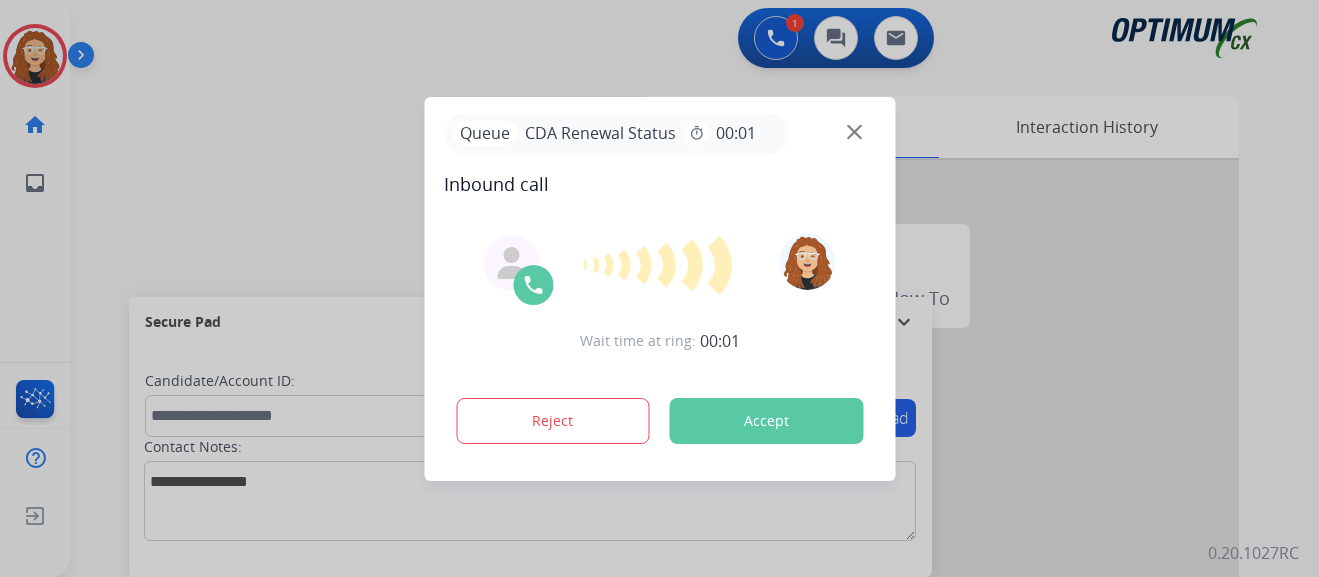 click at bounding box center [659, 288] 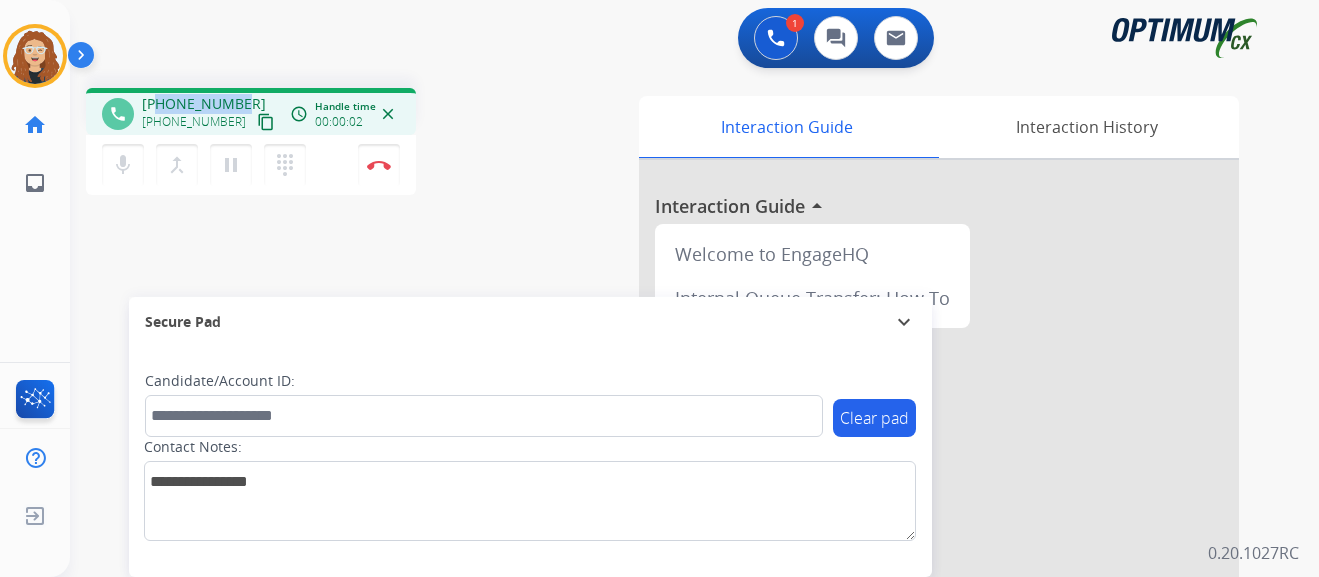 drag, startPoint x: 162, startPoint y: 101, endPoint x: 244, endPoint y: 96, distance: 82.1523 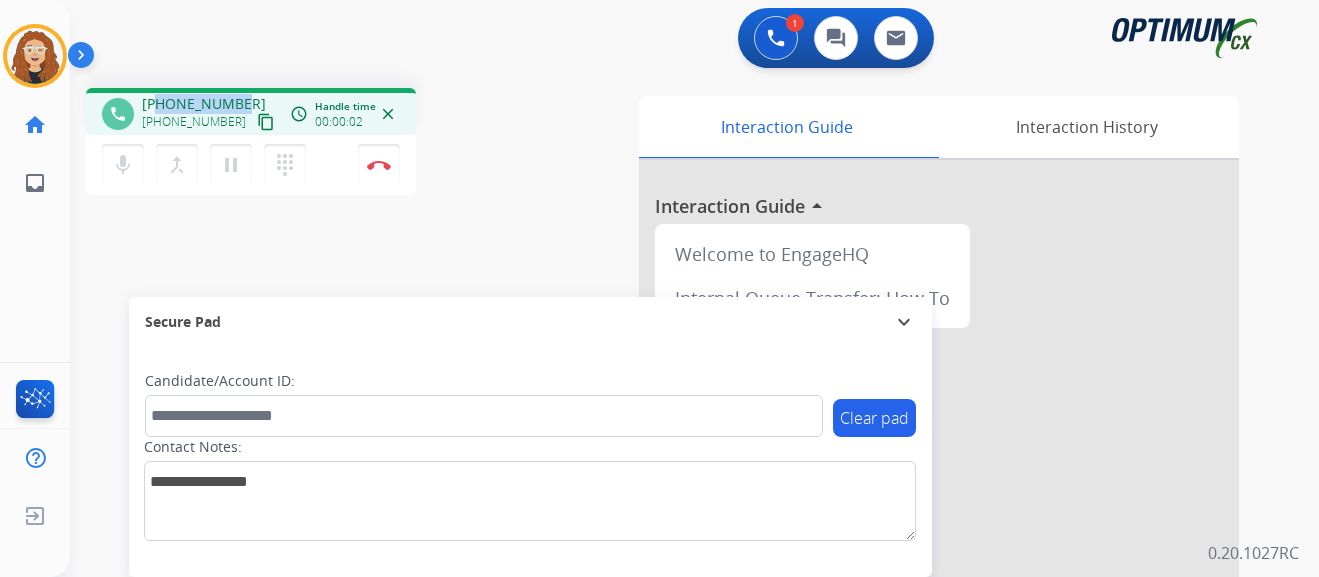 click on "[PHONE_NUMBER] [PHONE_NUMBER] content_copy" at bounding box center [210, 114] 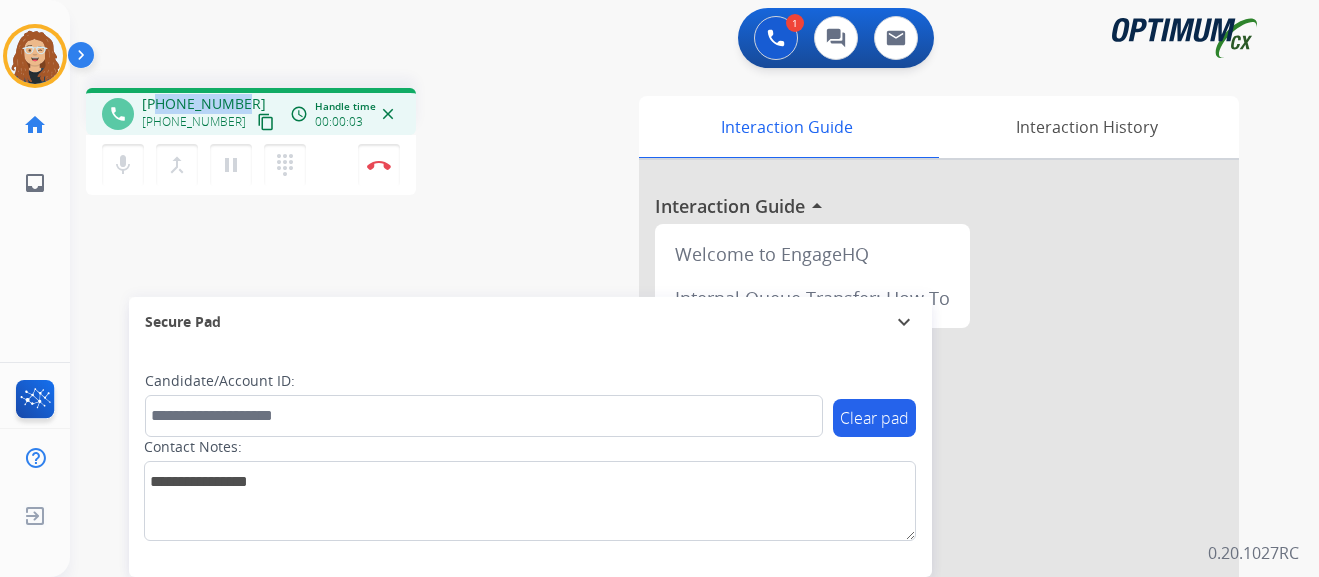 copy on "2672054253" 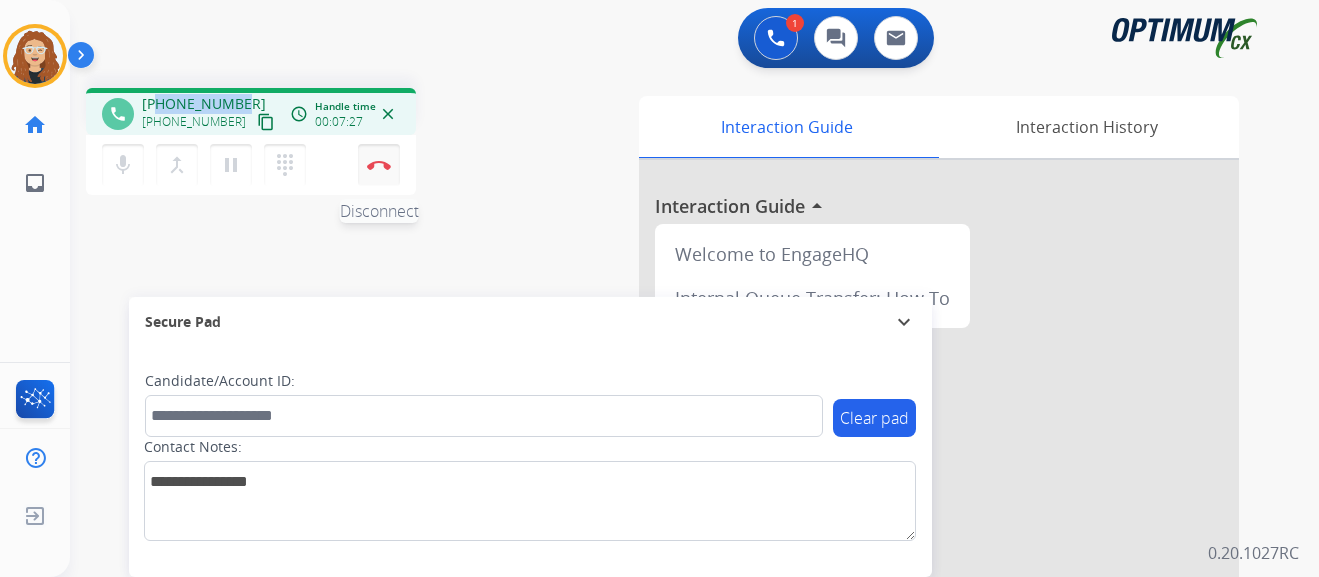 click at bounding box center (379, 165) 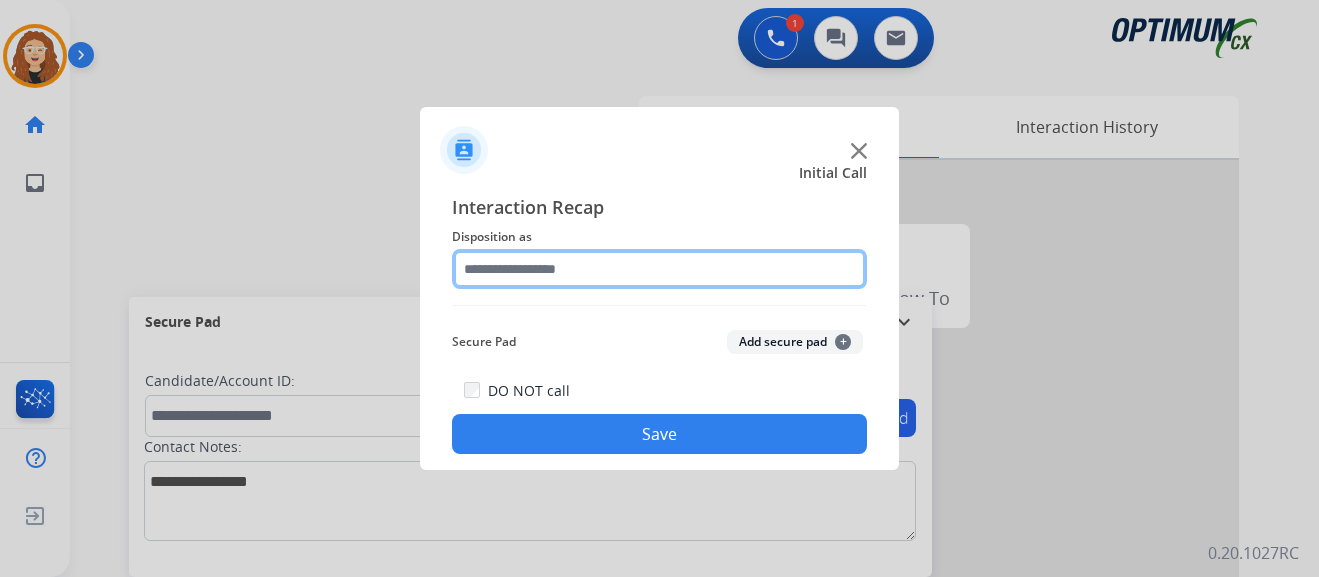 click 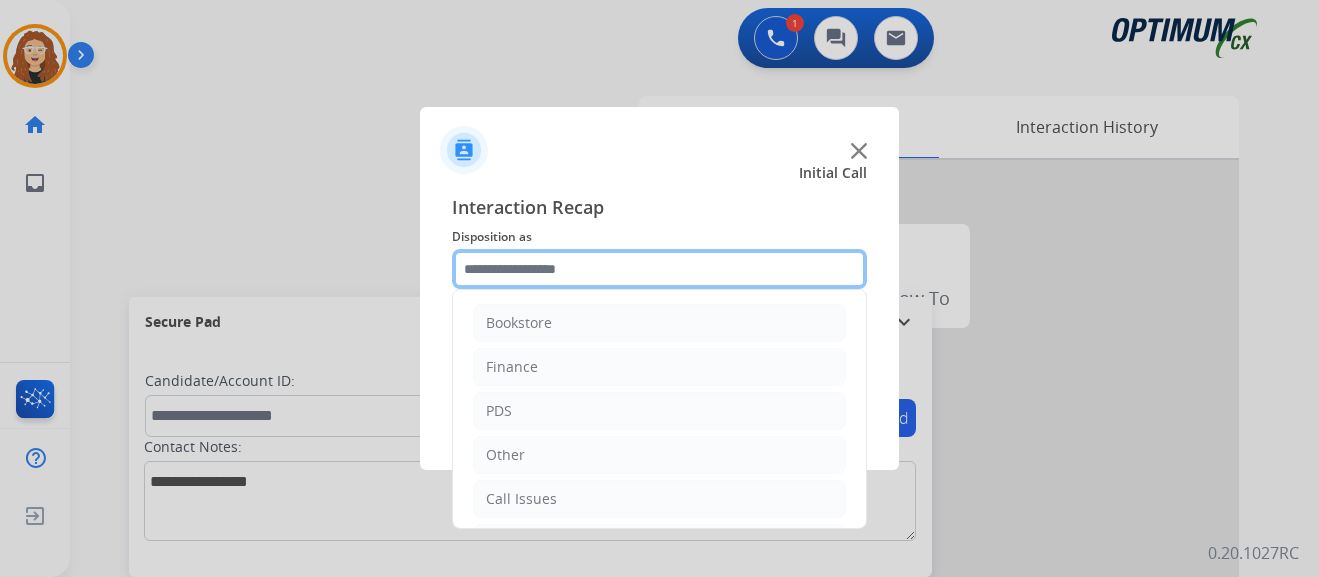 scroll, scrollTop: 136, scrollLeft: 0, axis: vertical 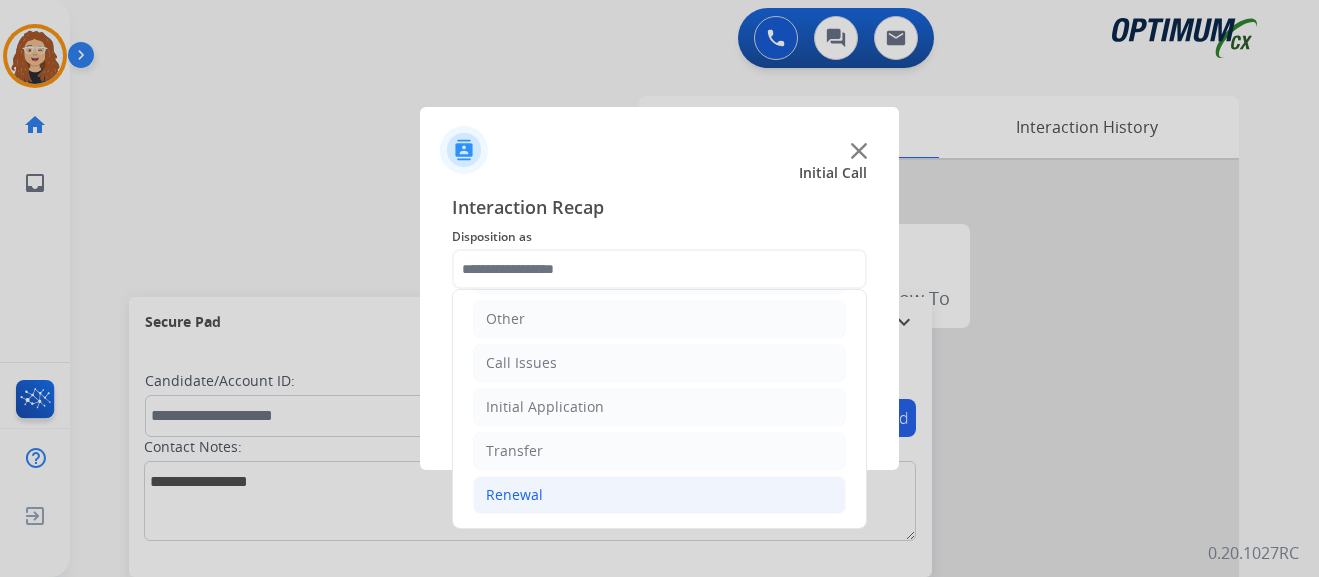 click on "Renewal" 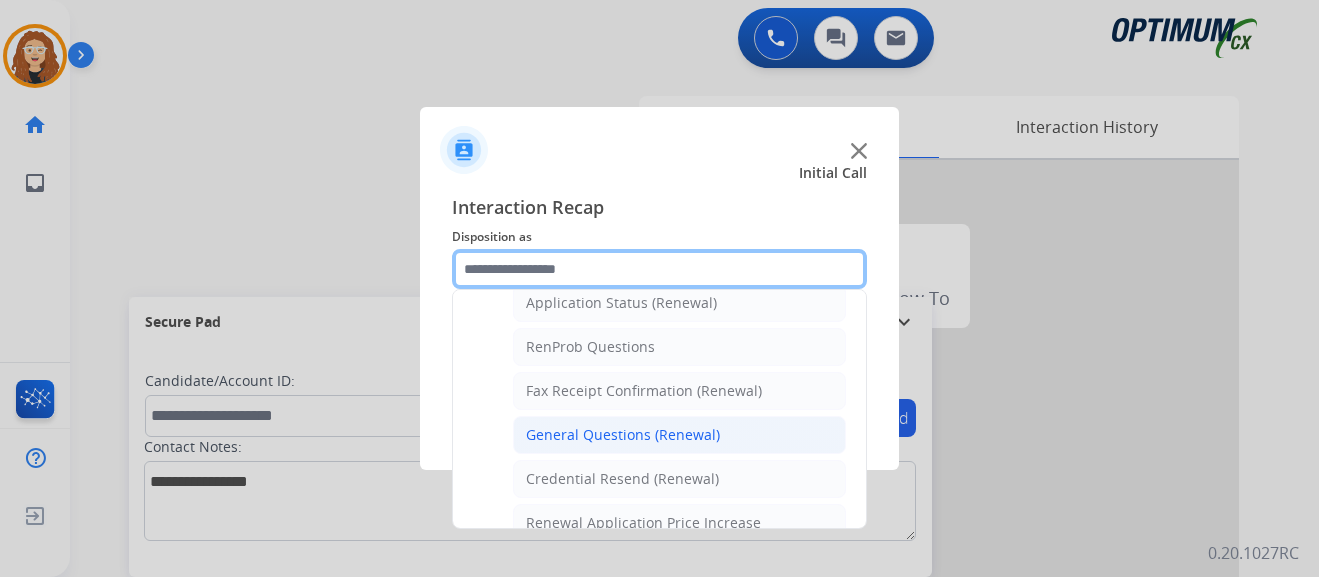 scroll, scrollTop: 483, scrollLeft: 0, axis: vertical 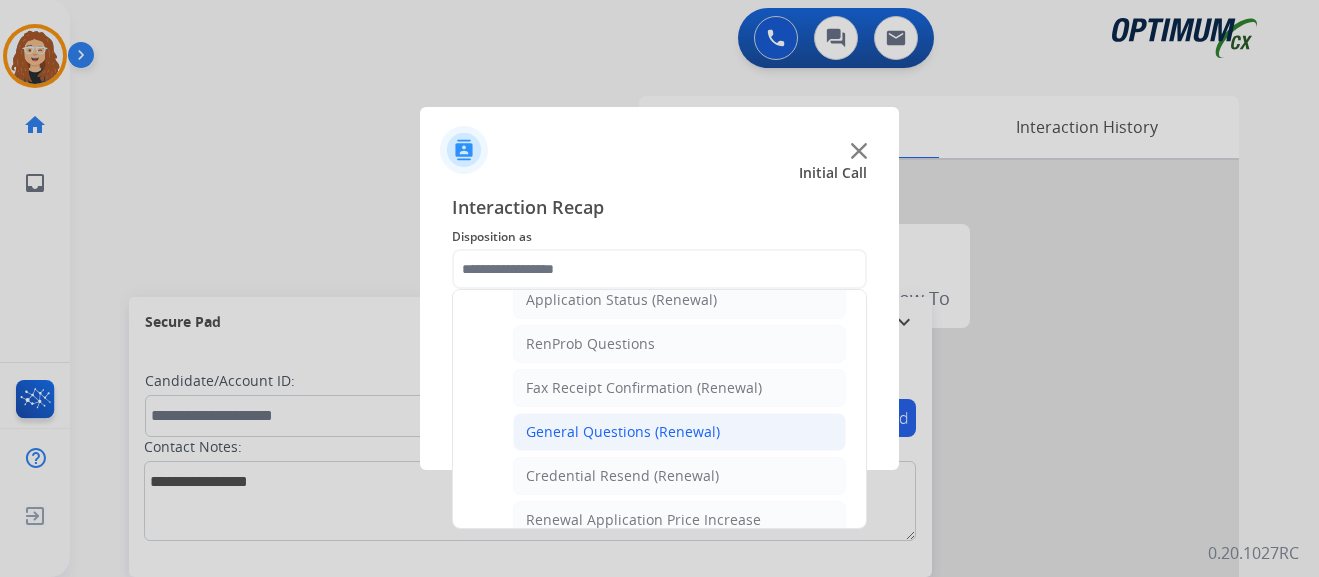 click on "General Questions (Renewal)" 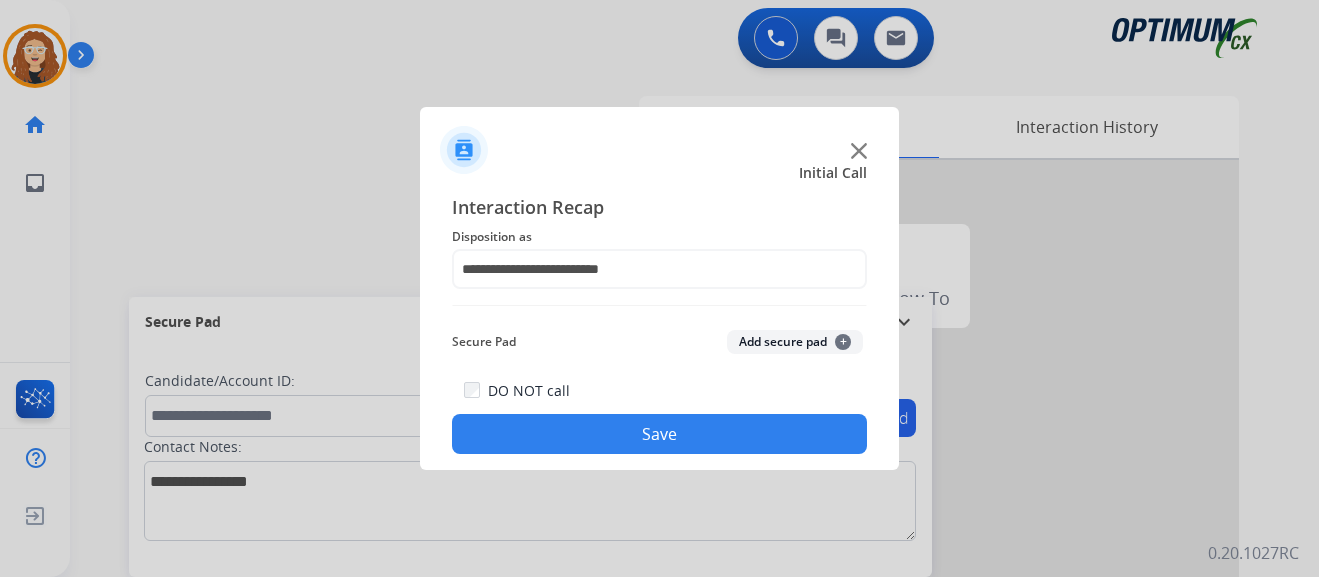 click on "Save" 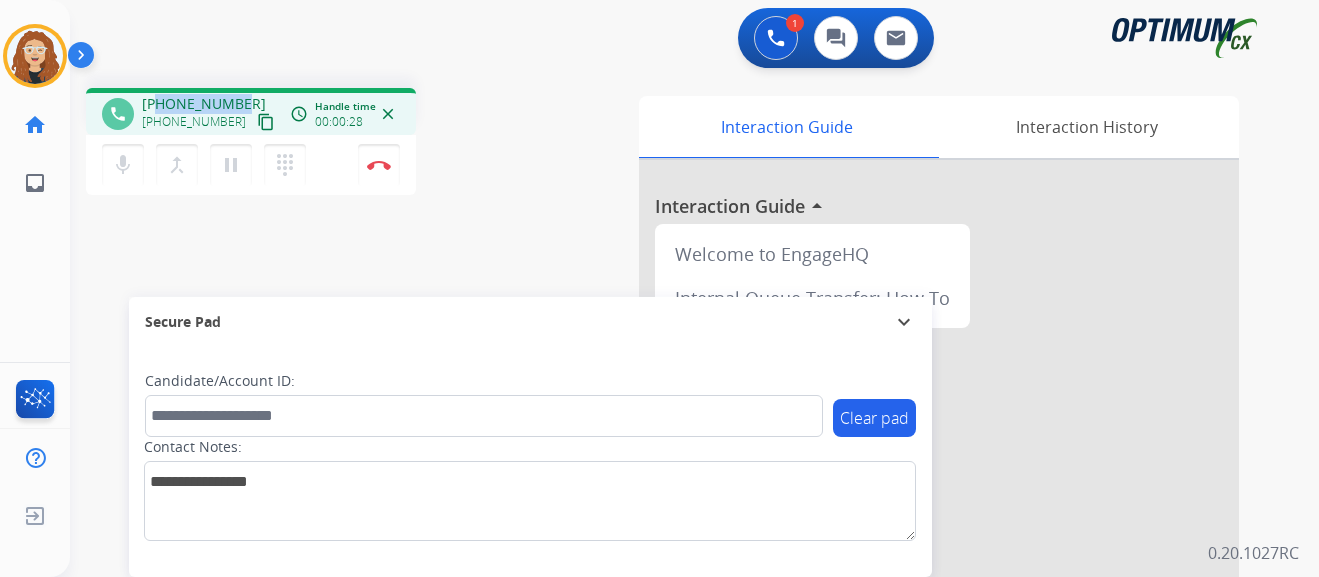 drag, startPoint x: 156, startPoint y: 101, endPoint x: 241, endPoint y: 93, distance: 85.37564 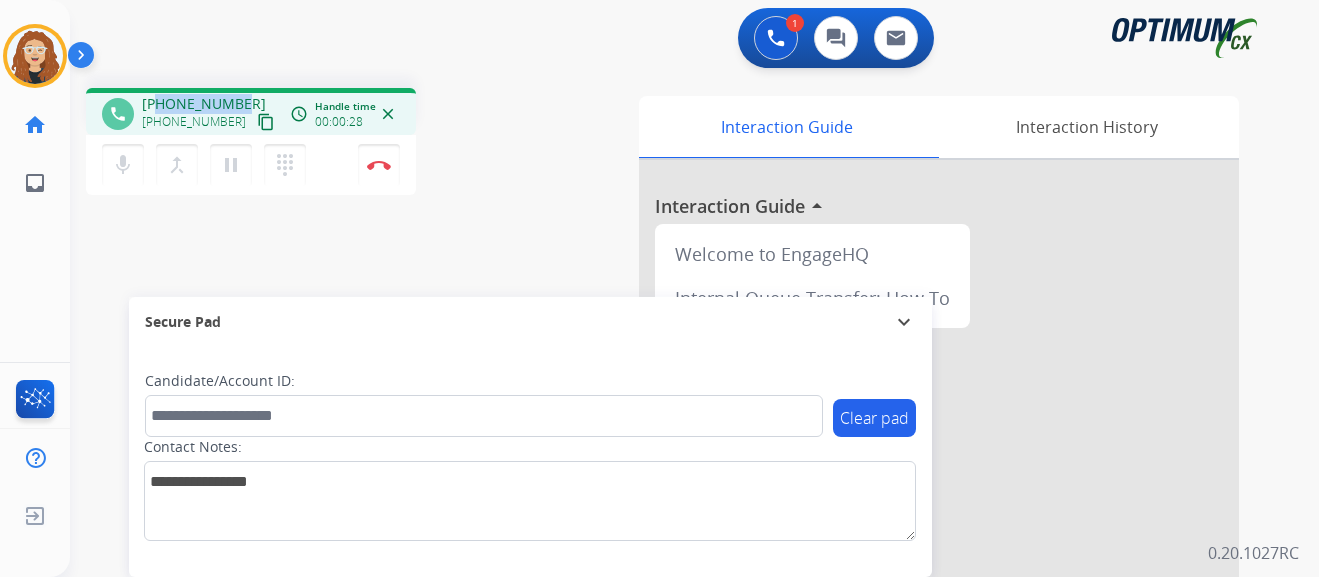 click on "phone [PHONE_NUMBER] [PHONE_NUMBER] content_copy access_time Call metrics Queue   00:09 Hold   00:00 Talk   00:20 Total   00:28 Handle time 00:00:28 close" at bounding box center (251, 111) 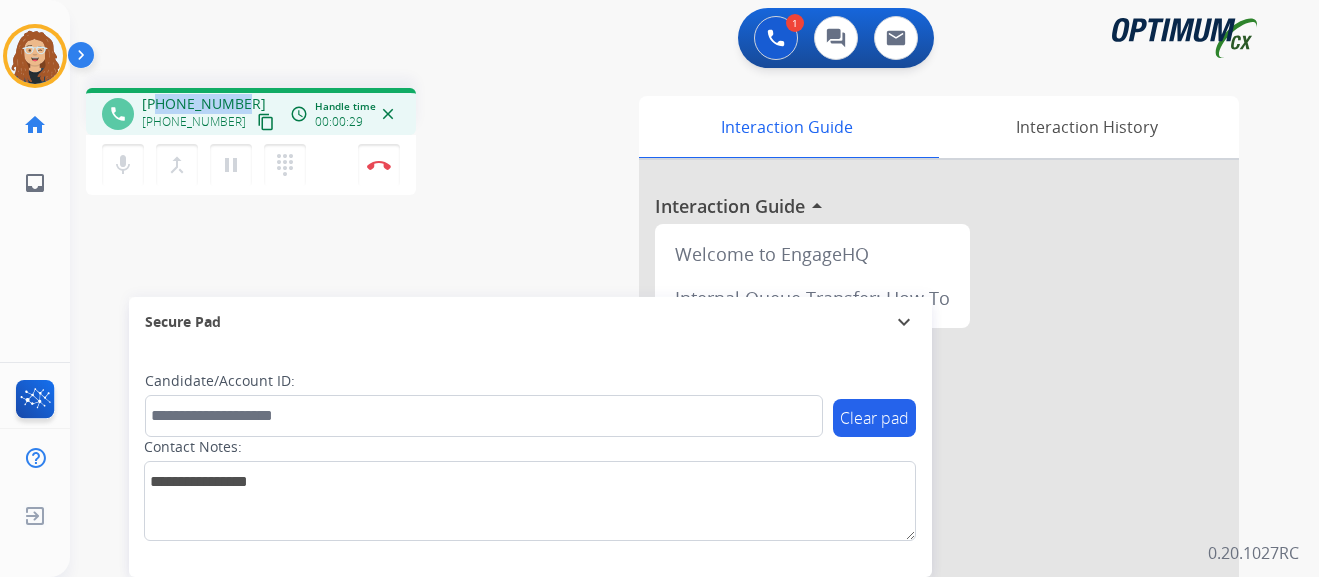 copy on "3015872599" 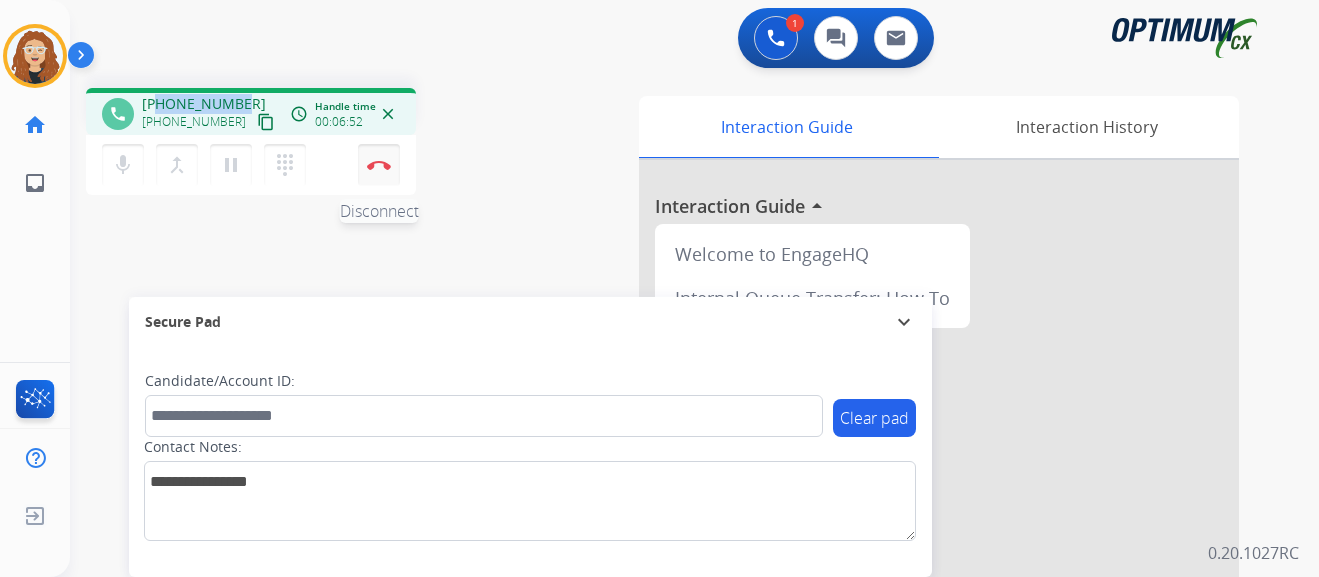 click on "Disconnect" at bounding box center [379, 165] 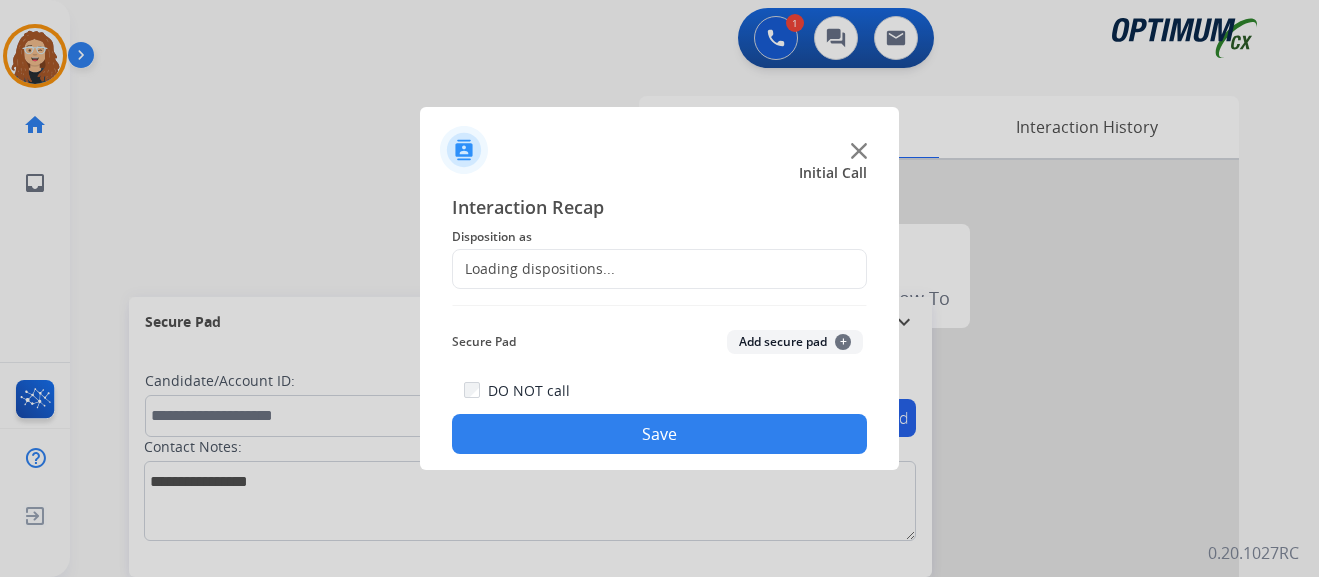 click on "Loading dispositions..." 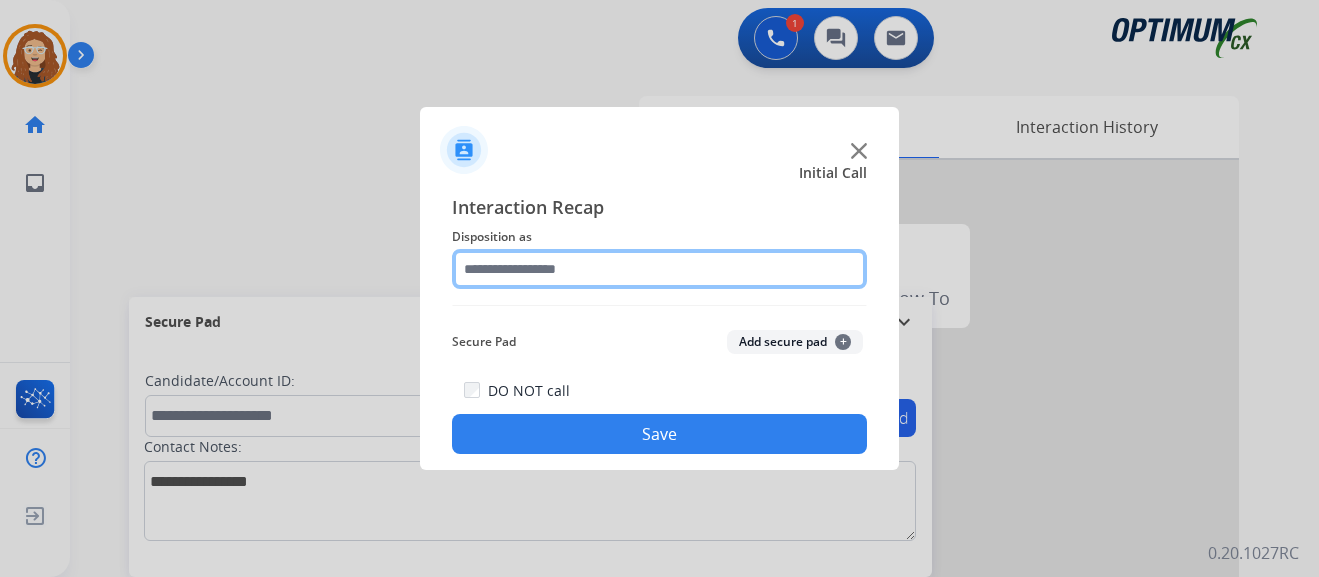click 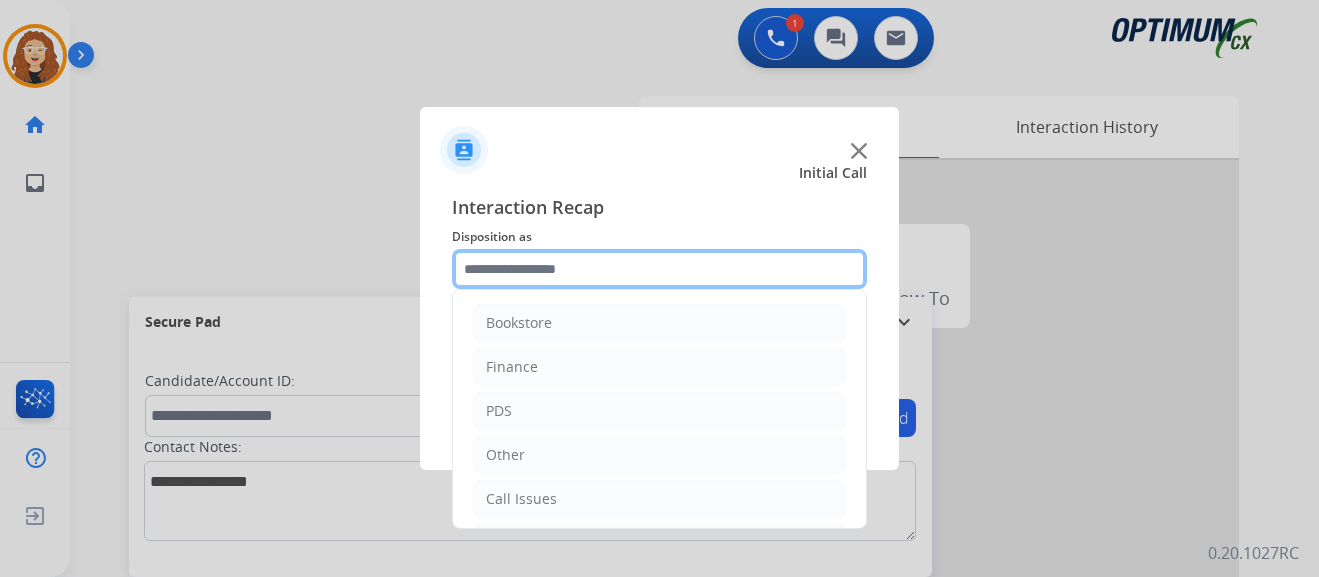 scroll, scrollTop: 136, scrollLeft: 0, axis: vertical 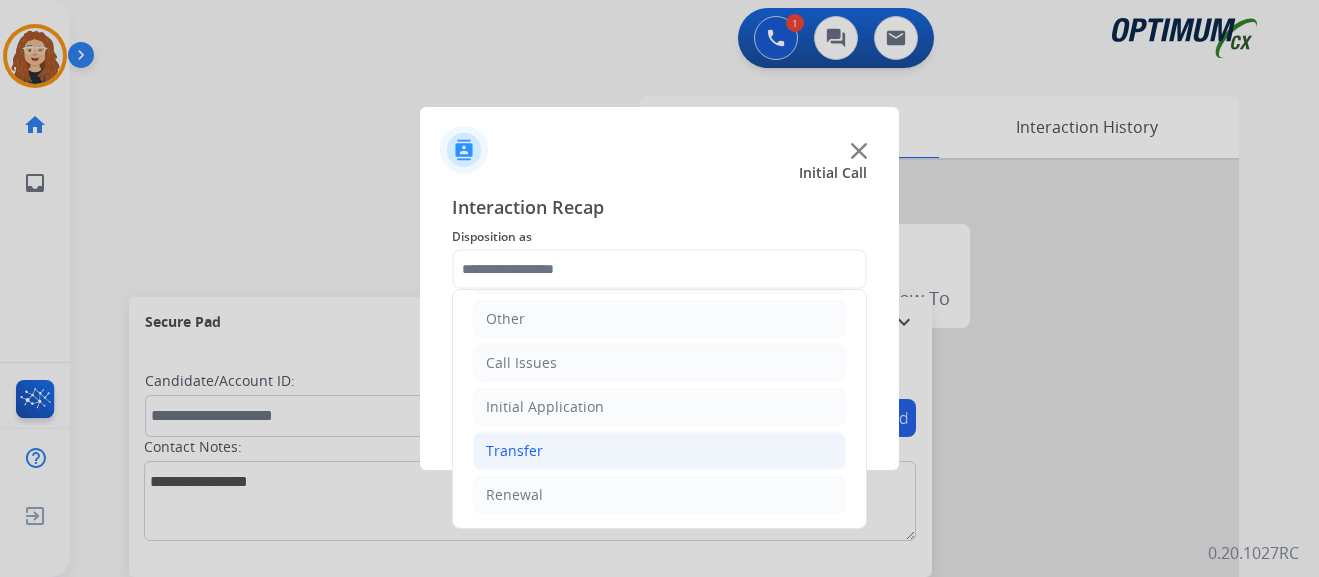 drag, startPoint x: 683, startPoint y: 507, endPoint x: 811, endPoint y: 466, distance: 134.4061 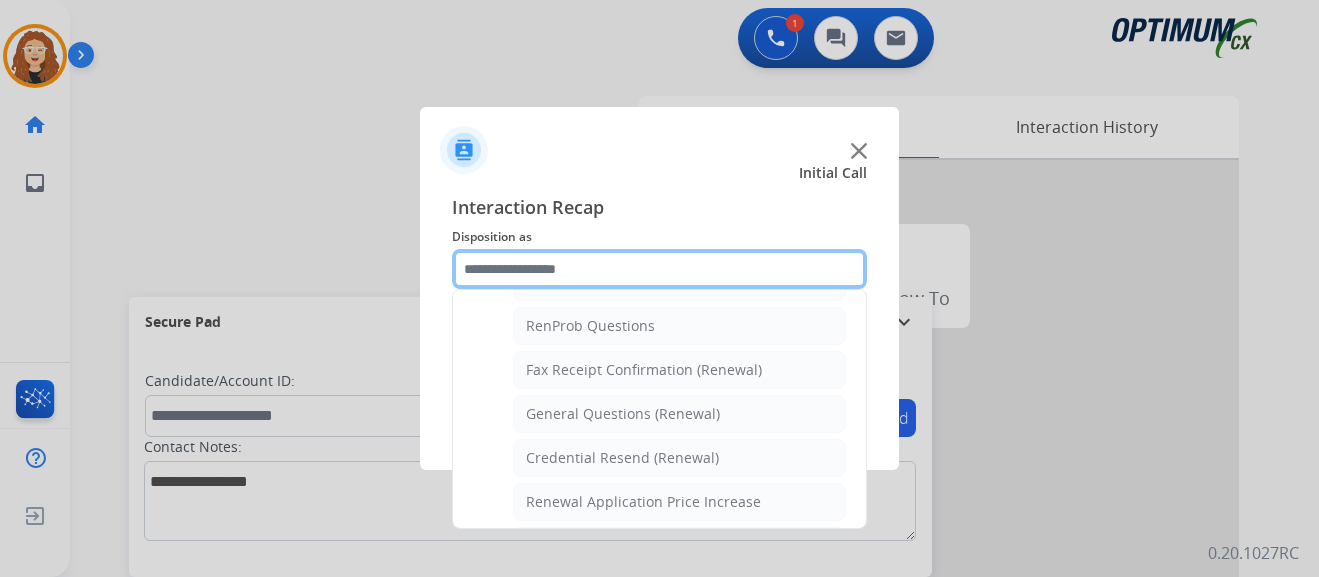 scroll, scrollTop: 505, scrollLeft: 0, axis: vertical 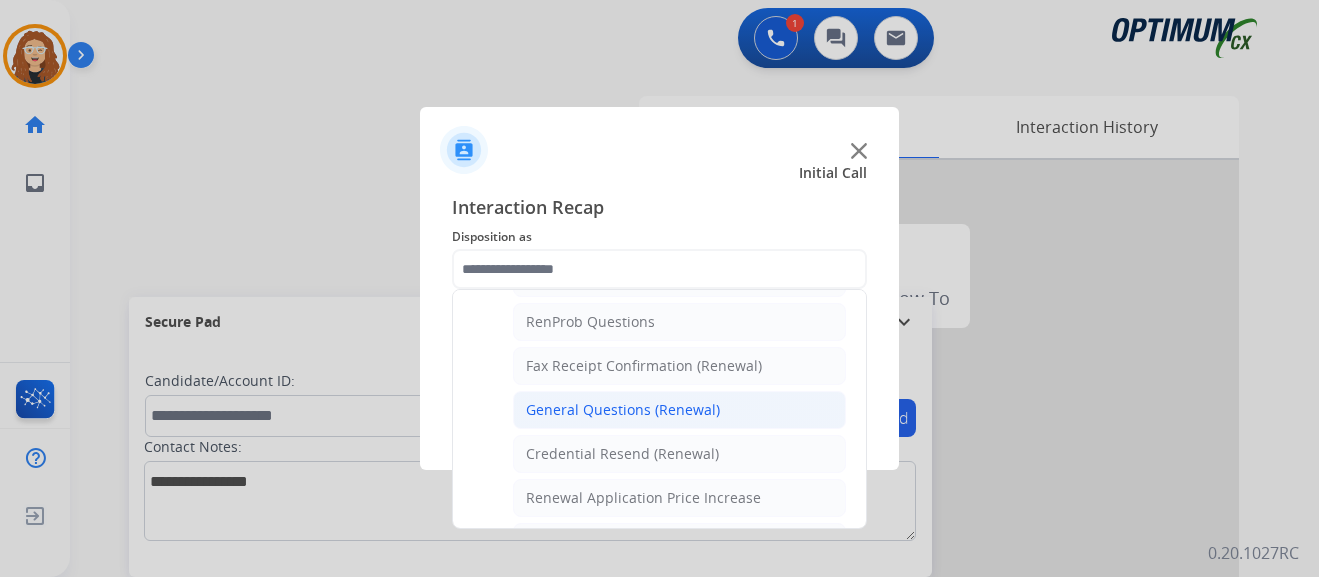 click on "General Questions (Renewal)" 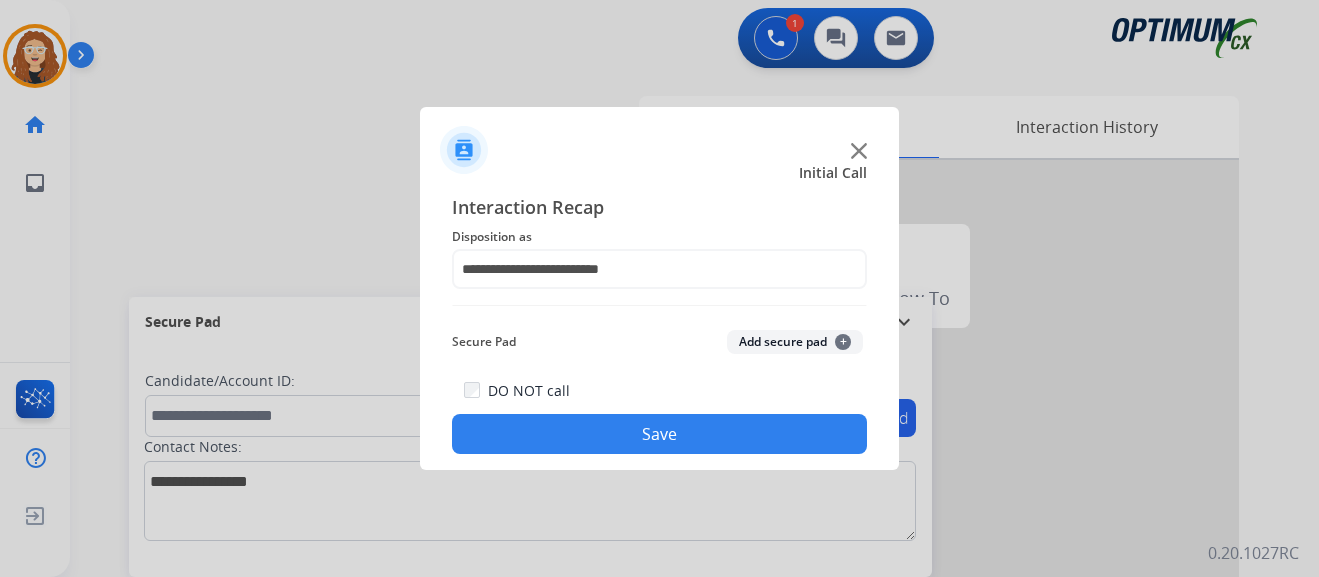click on "Save" 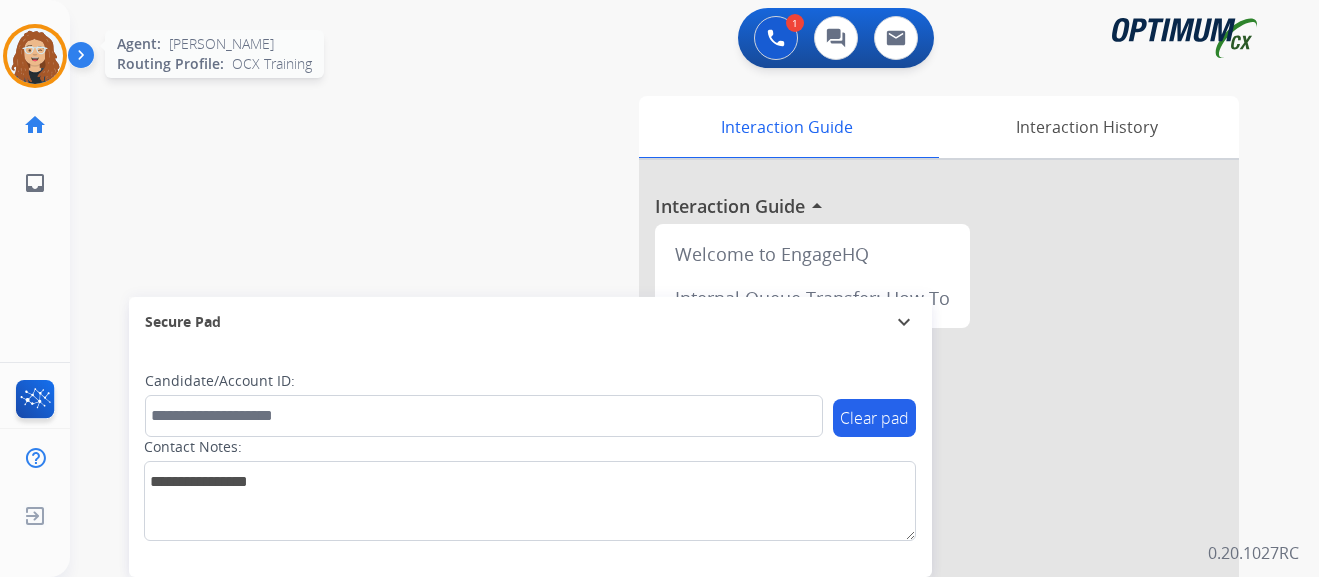 click at bounding box center [35, 56] 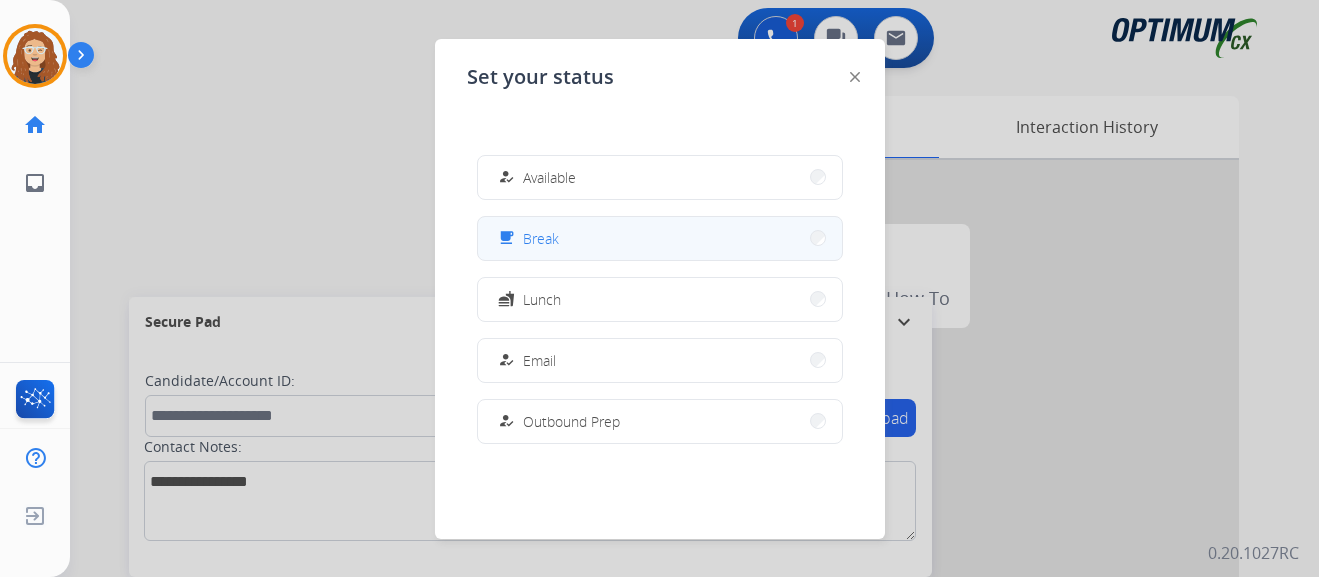 click on "free_breakfast Break" at bounding box center (660, 238) 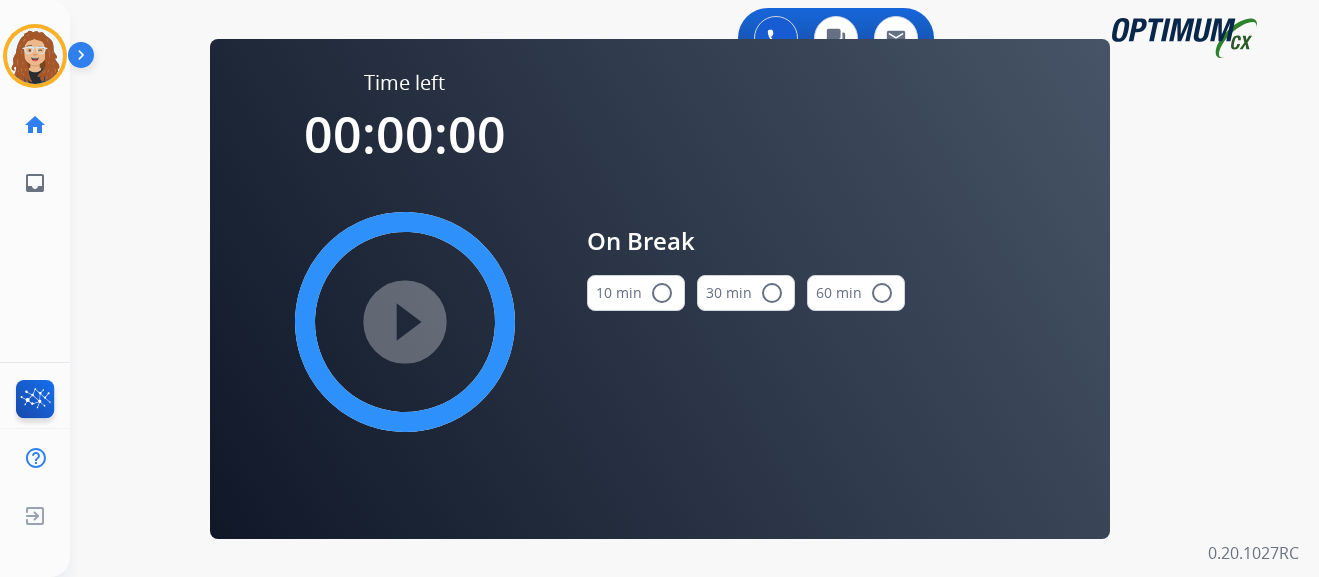 click on "radio_button_unchecked" at bounding box center (662, 293) 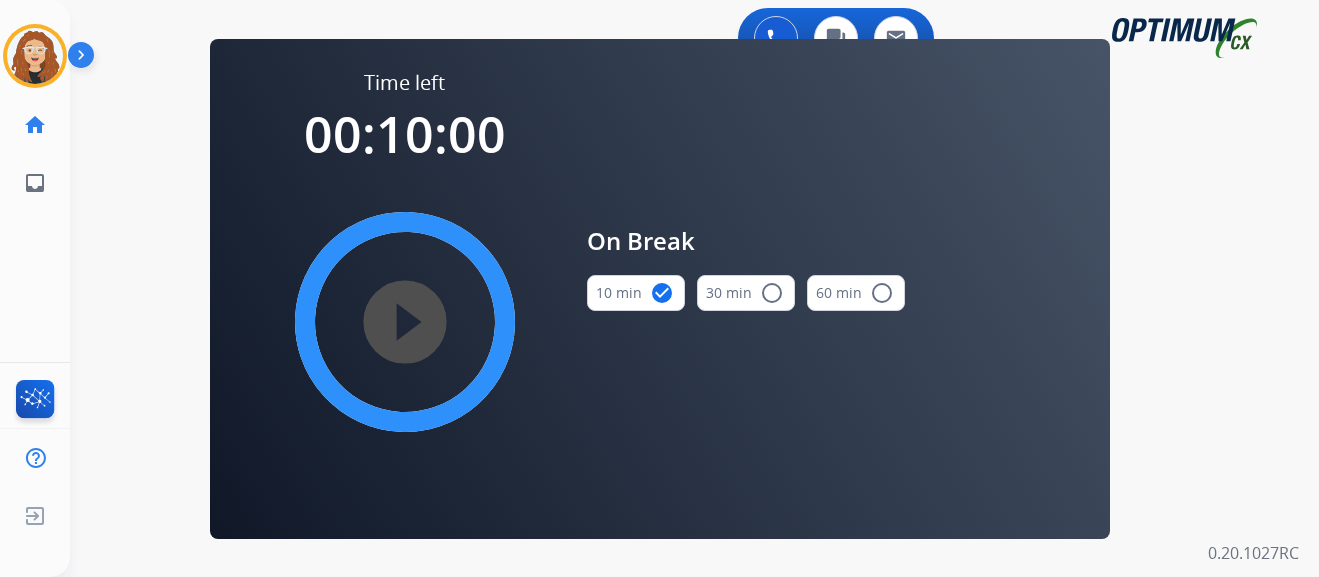 click on "play_circle_filled" at bounding box center [405, 322] 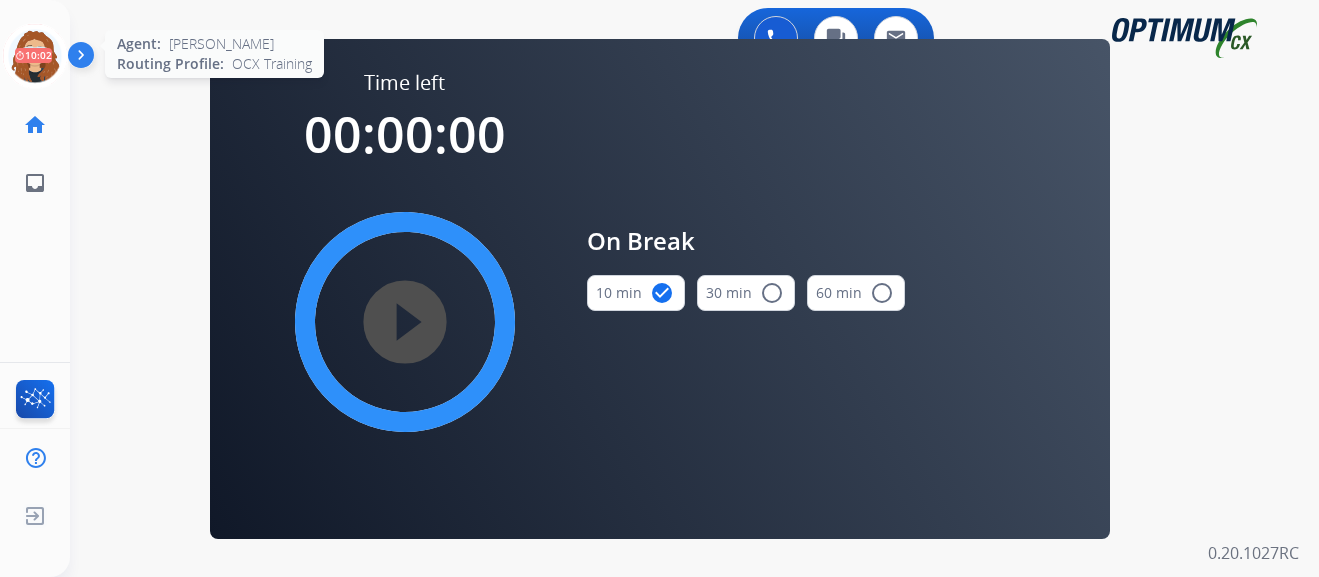 drag, startPoint x: 263, startPoint y: 79, endPoint x: 38, endPoint y: 62, distance: 225.64131 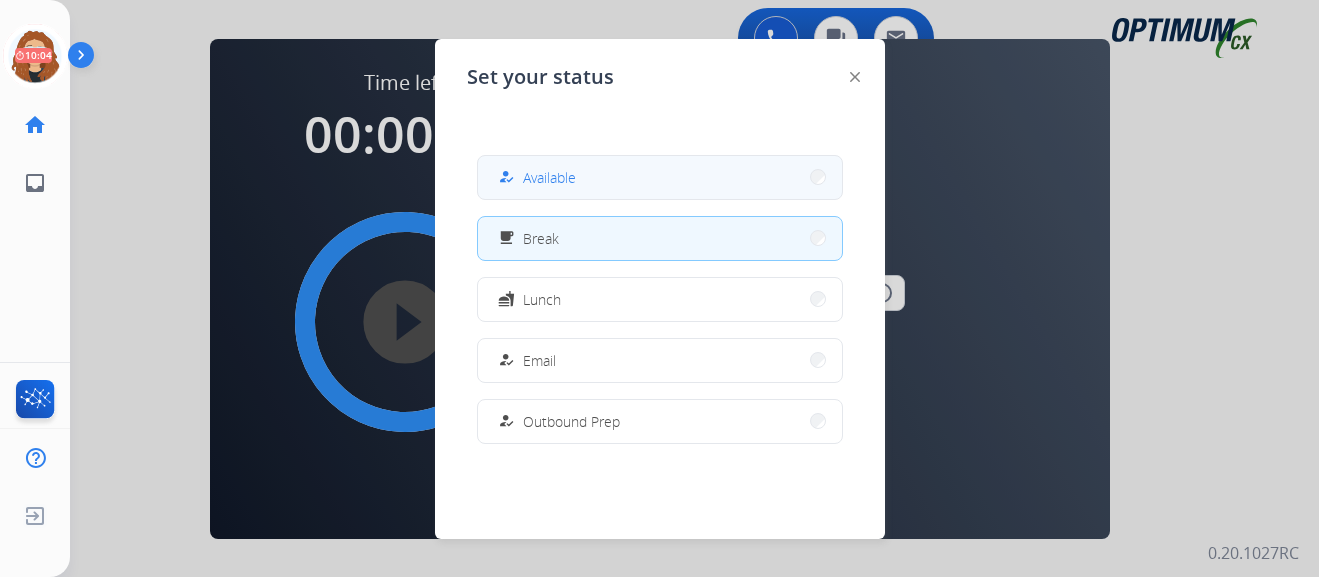click on "how_to_reg Available" at bounding box center [660, 177] 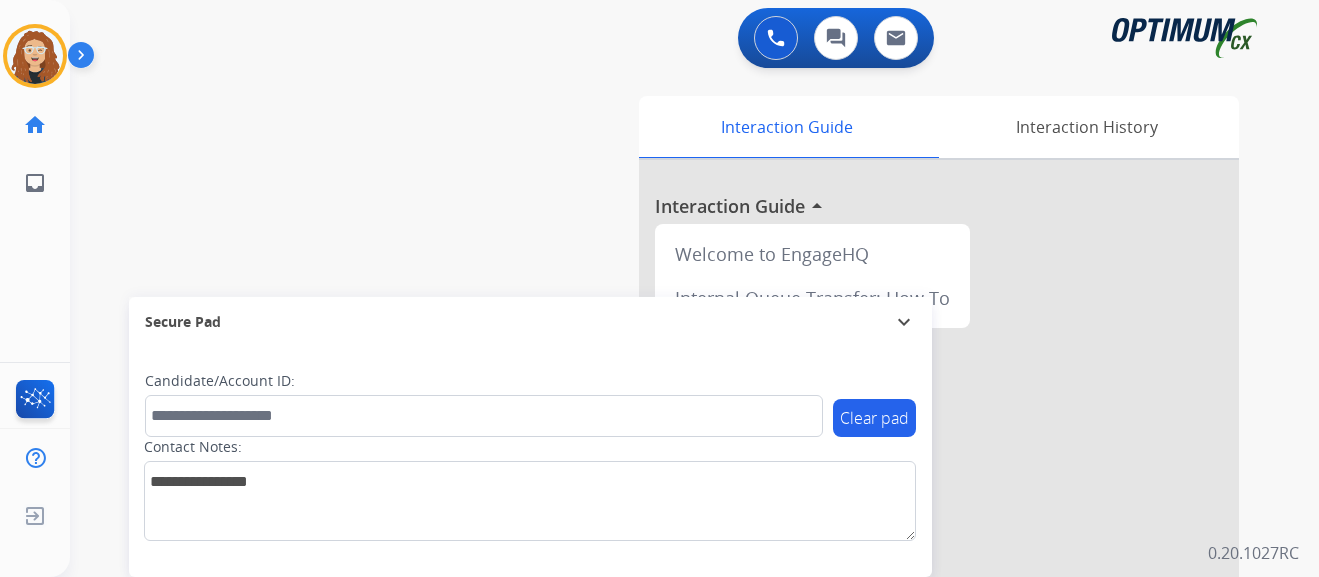 click on "swap_horiz Break voice bridge close_fullscreen Connect 3-Way Call merge_type Separate 3-Way Call  Interaction Guide   Interaction History  Interaction Guide arrow_drop_up  Welcome to EngageHQ   Internal Queue Transfer: How To  Secure Pad expand_more Clear pad Candidate/Account ID: Contact Notes:" at bounding box center [670, 489] 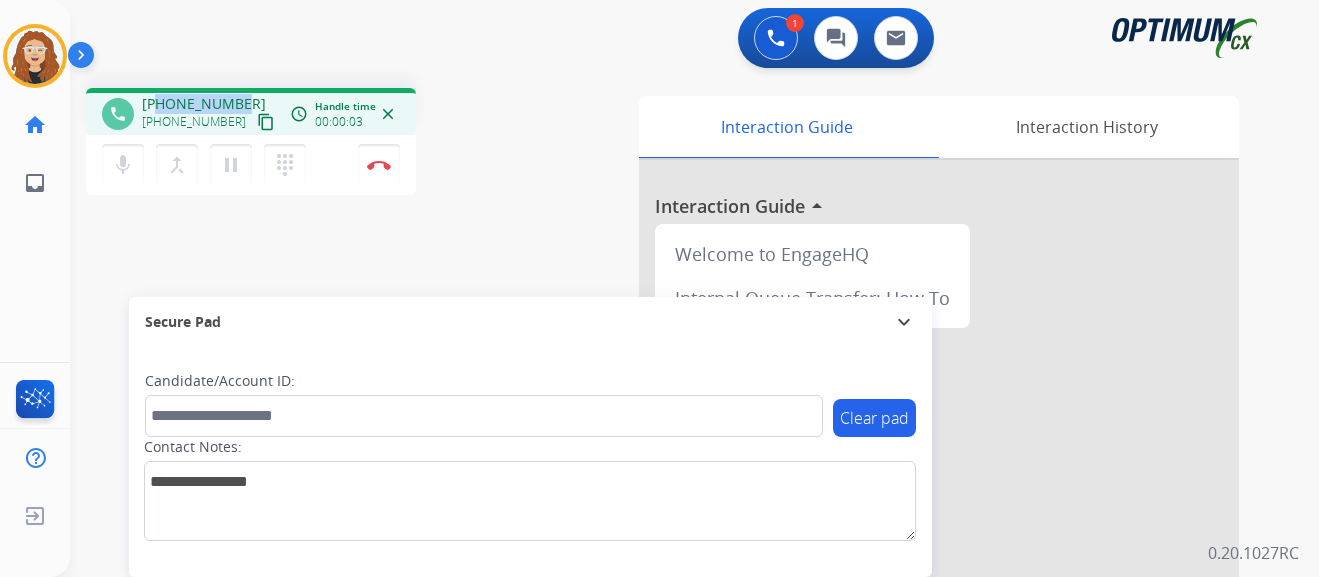 drag, startPoint x: 157, startPoint y: 104, endPoint x: 227, endPoint y: 99, distance: 70.178345 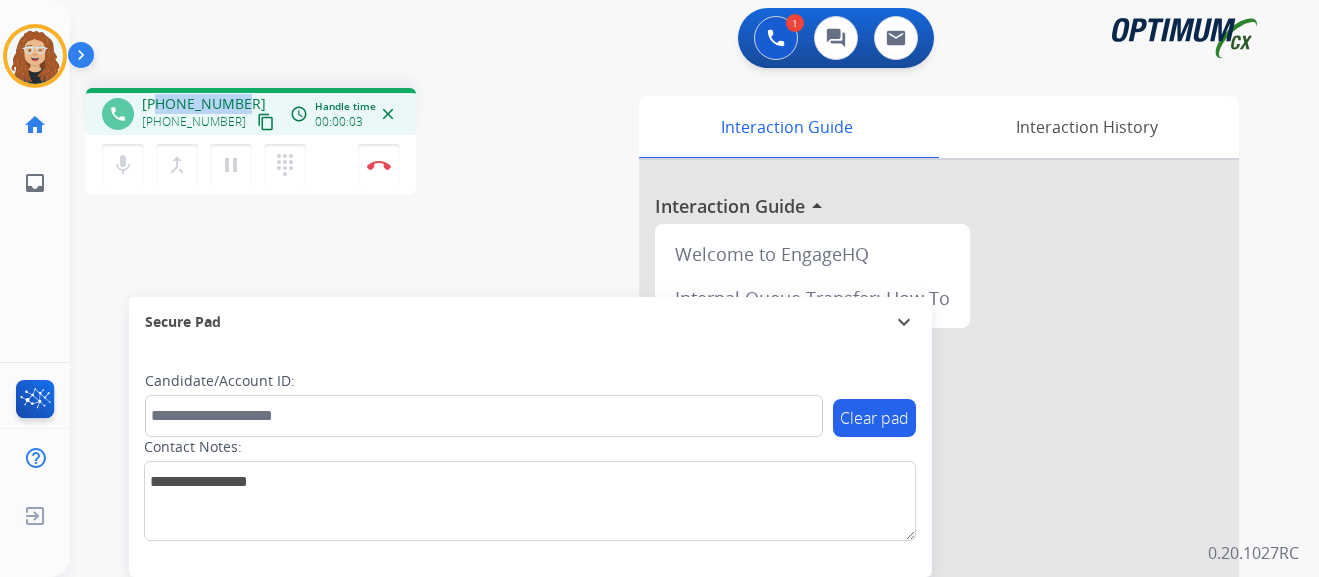 click on "[PHONE_NUMBER] [PHONE_NUMBER] content_copy" at bounding box center (210, 114) 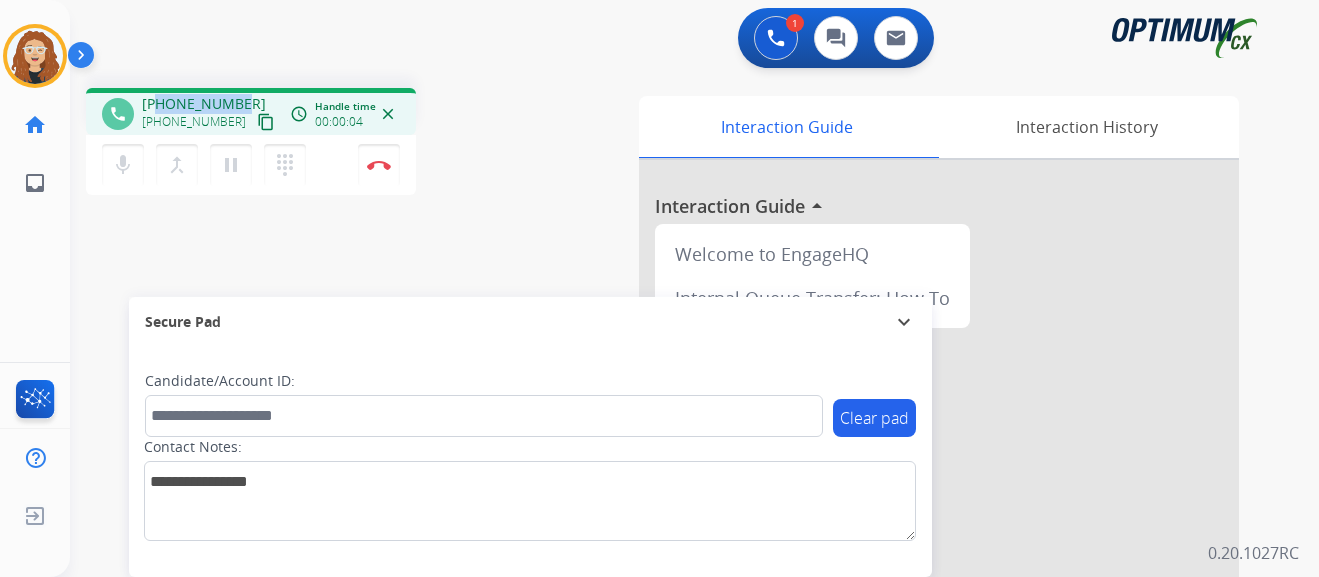 copy on "3478851219" 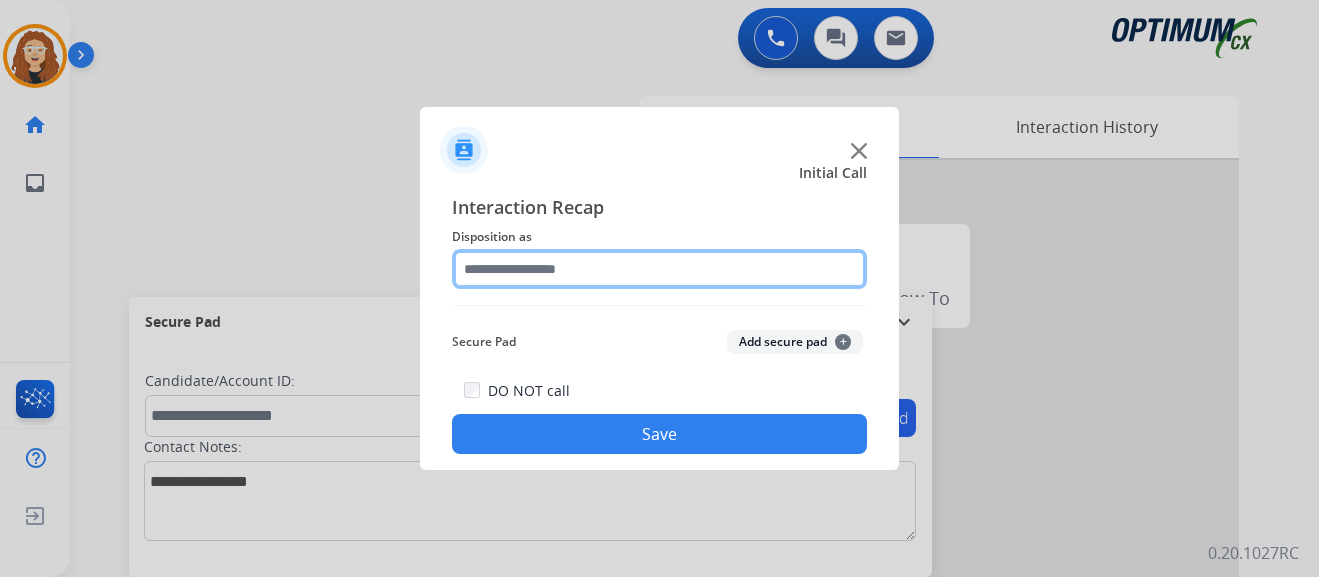 click 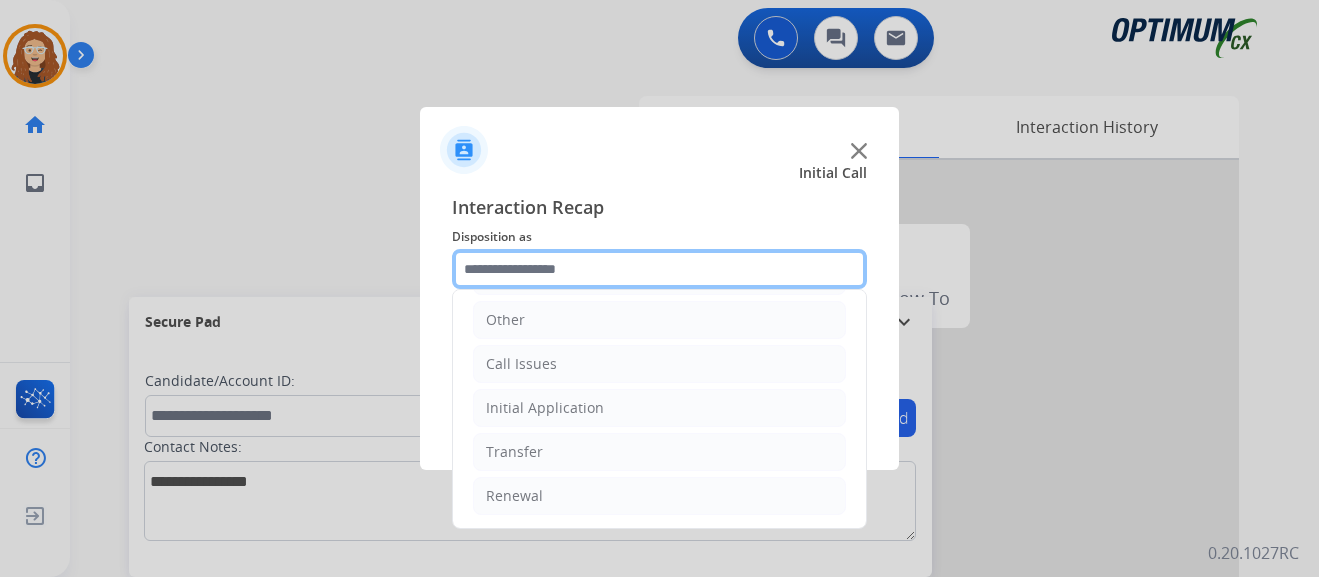 scroll, scrollTop: 136, scrollLeft: 0, axis: vertical 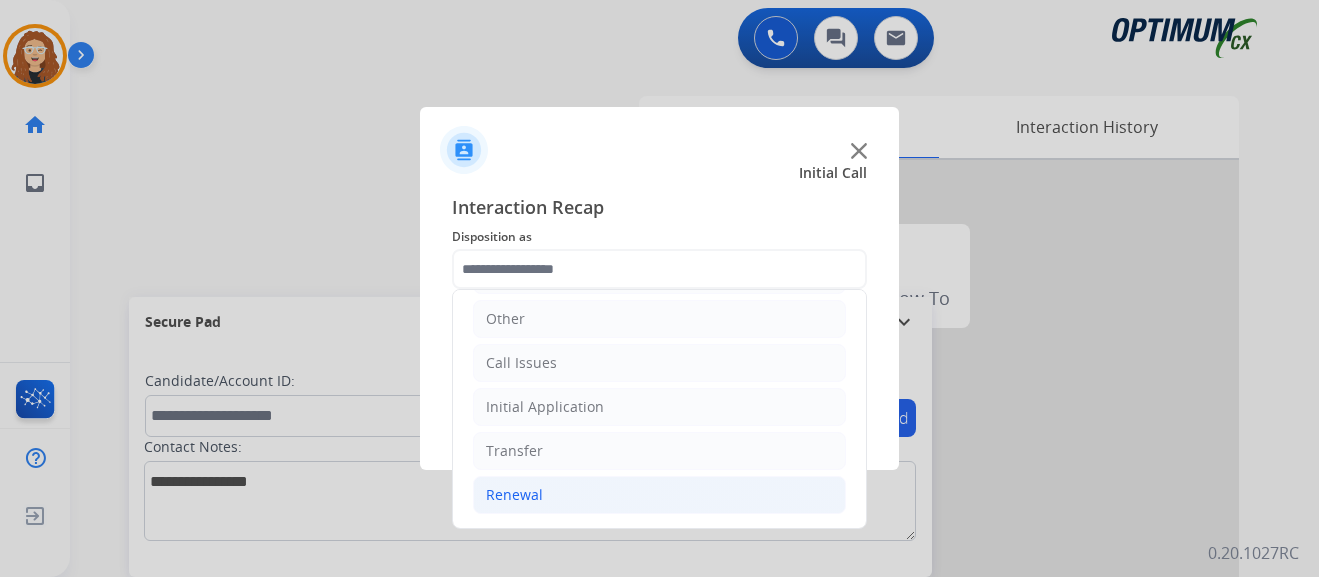 click on "Renewal" 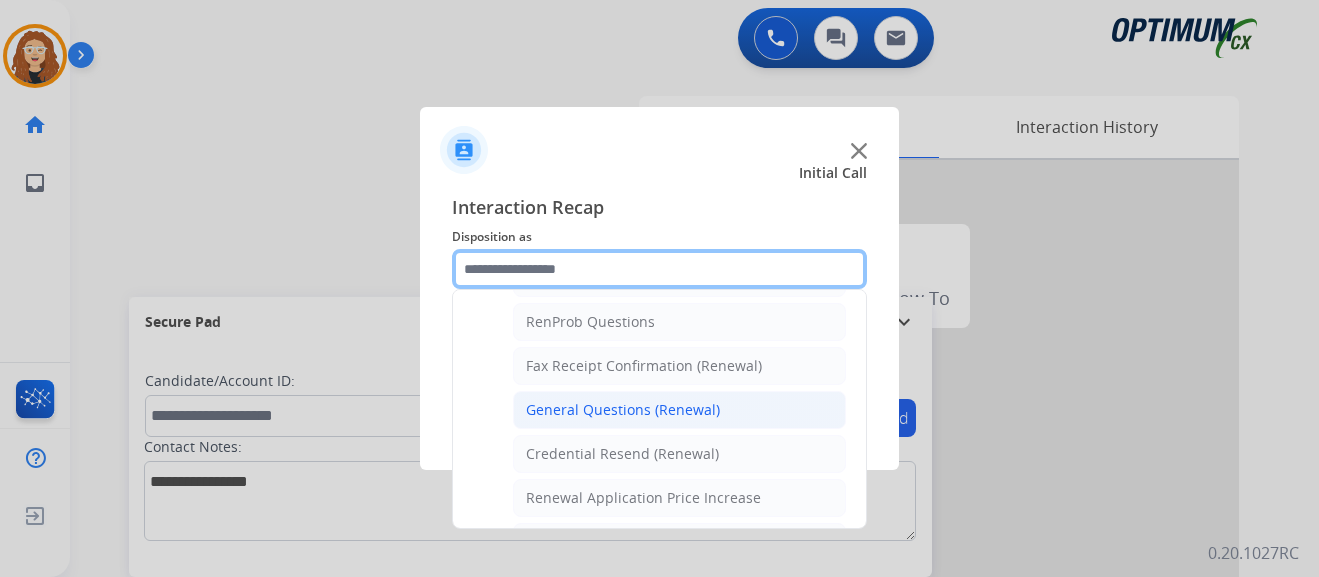scroll, scrollTop: 509, scrollLeft: 0, axis: vertical 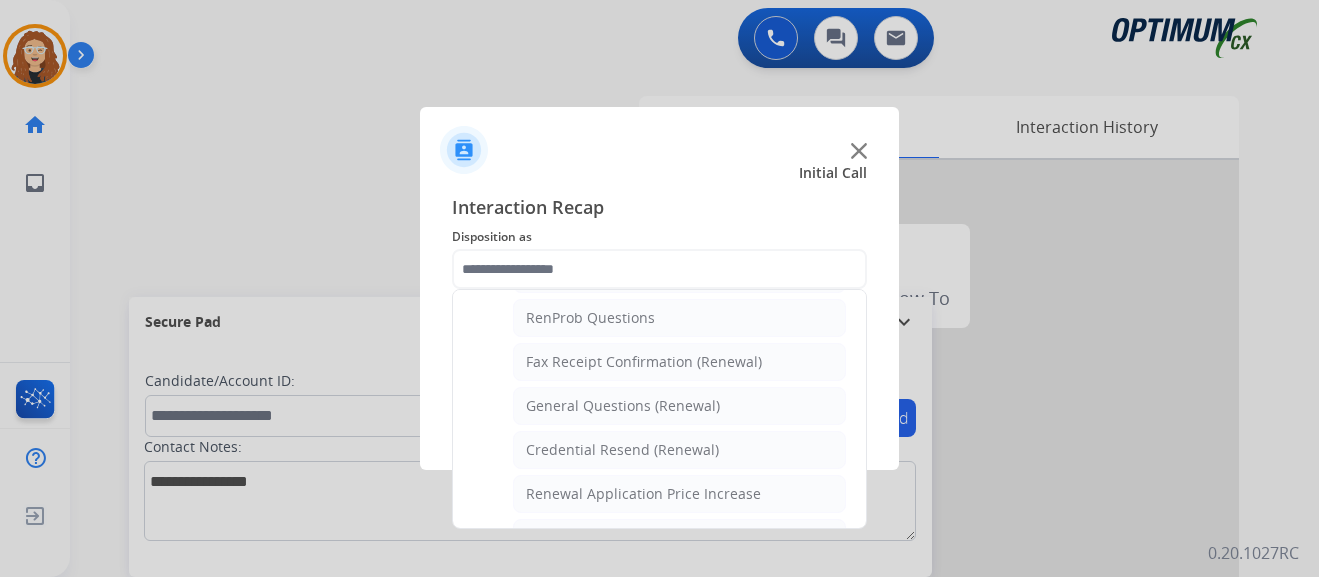 click on "General Questions (Renewal)" 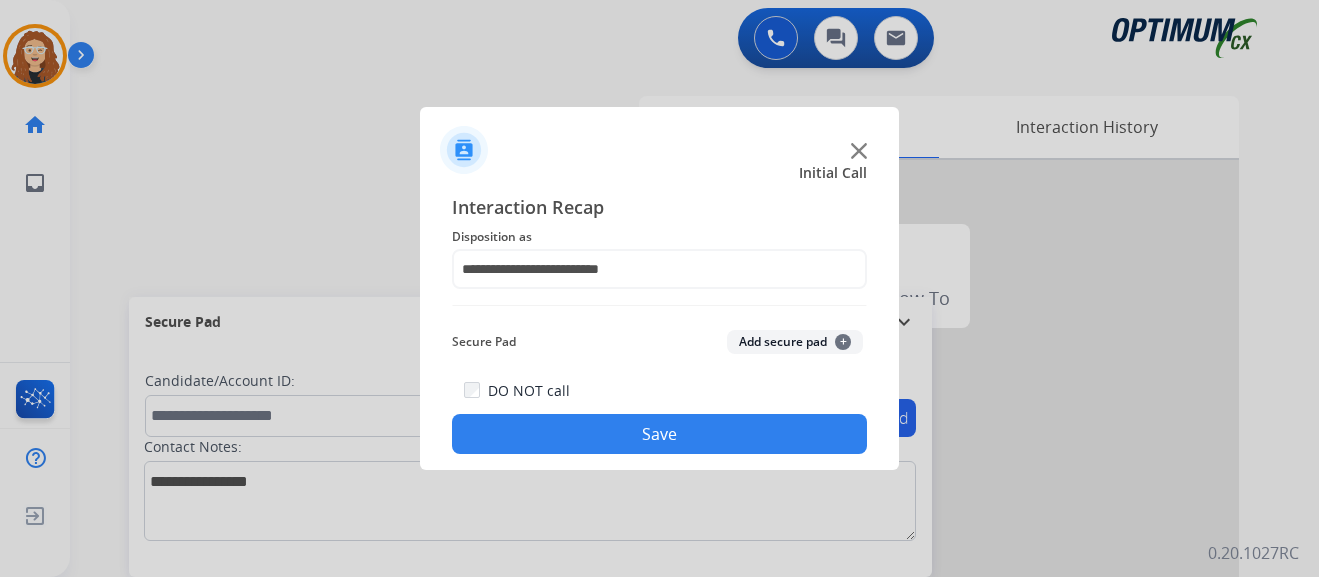 click on "Save" 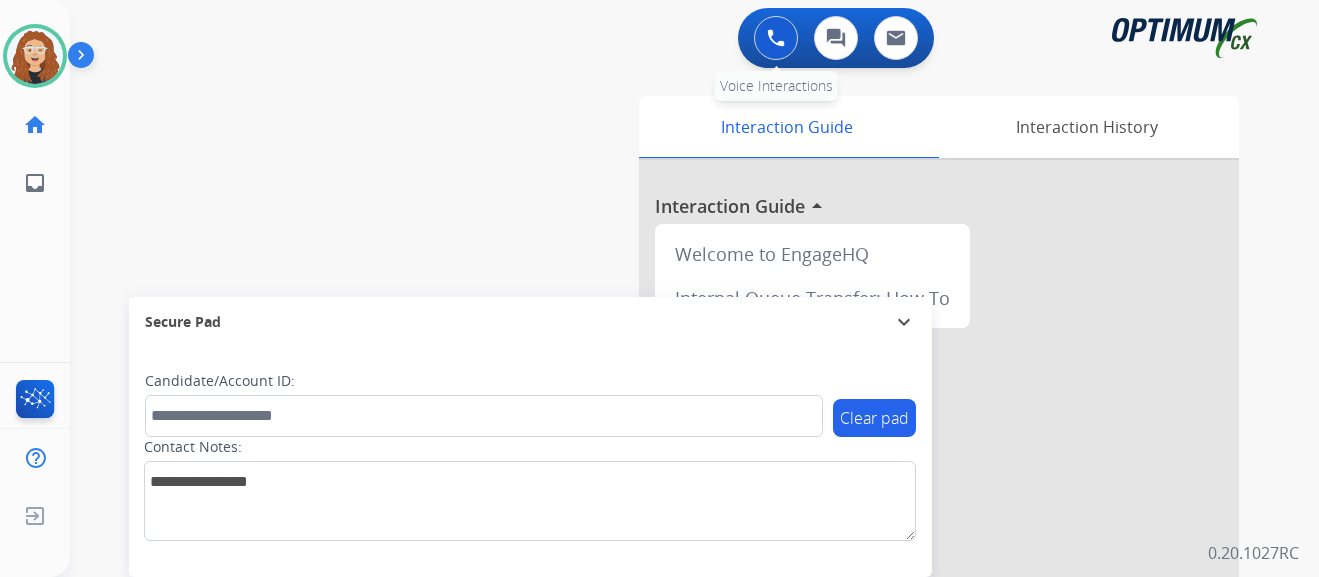 click at bounding box center [776, 38] 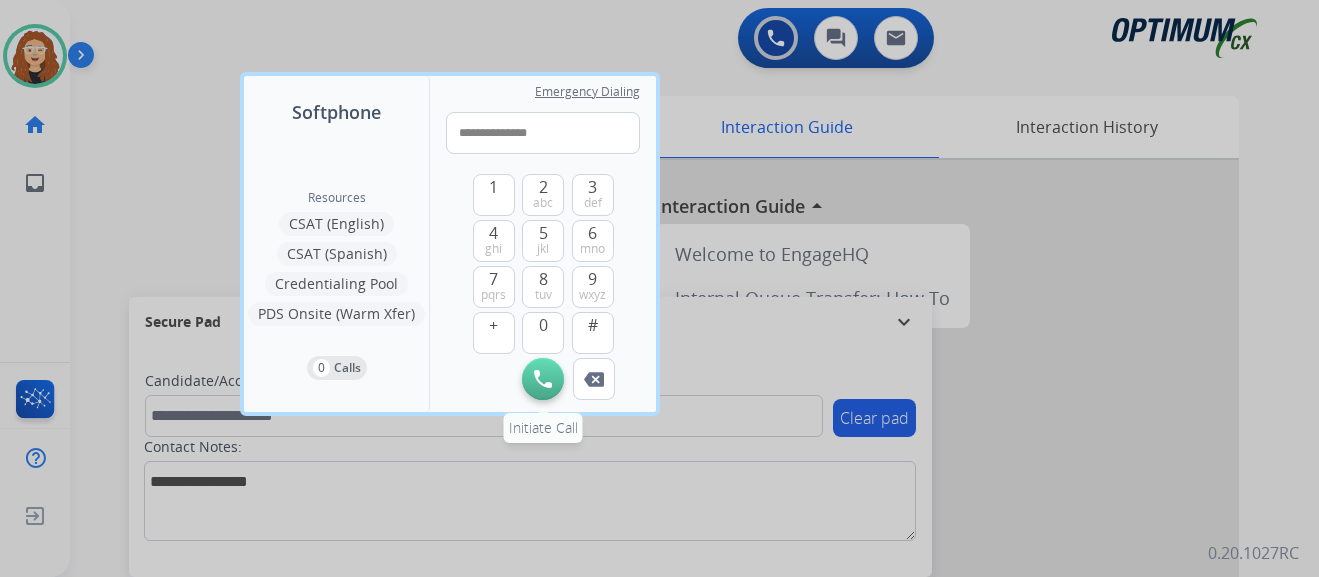 type on "**********" 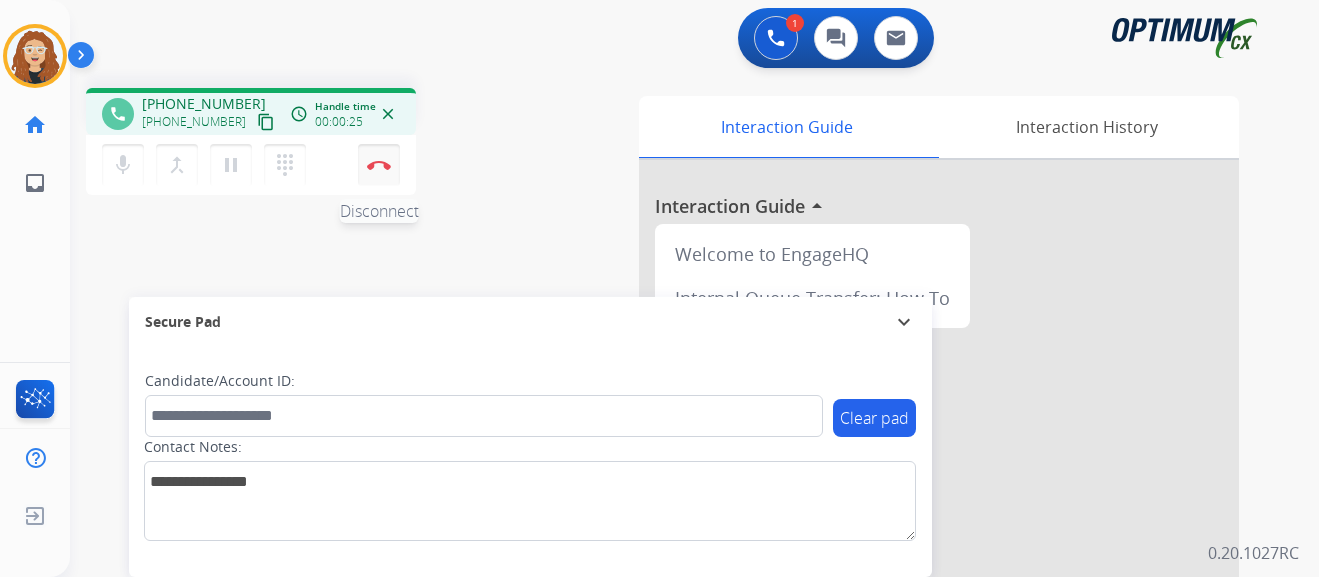 click on "Disconnect" at bounding box center (379, 165) 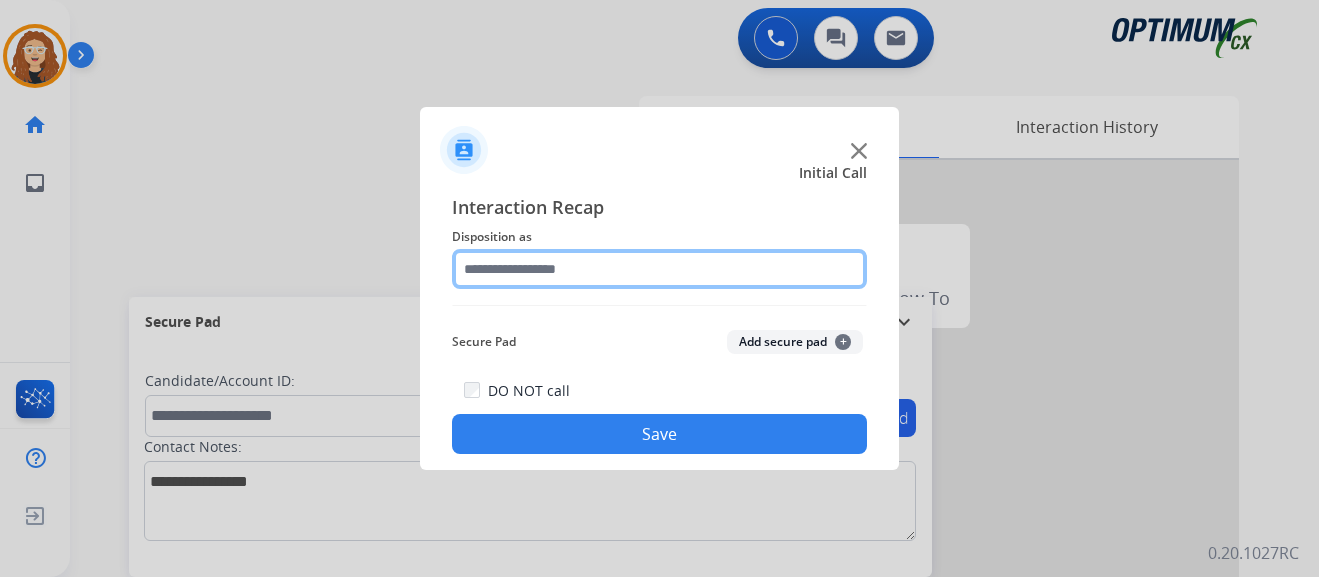 click 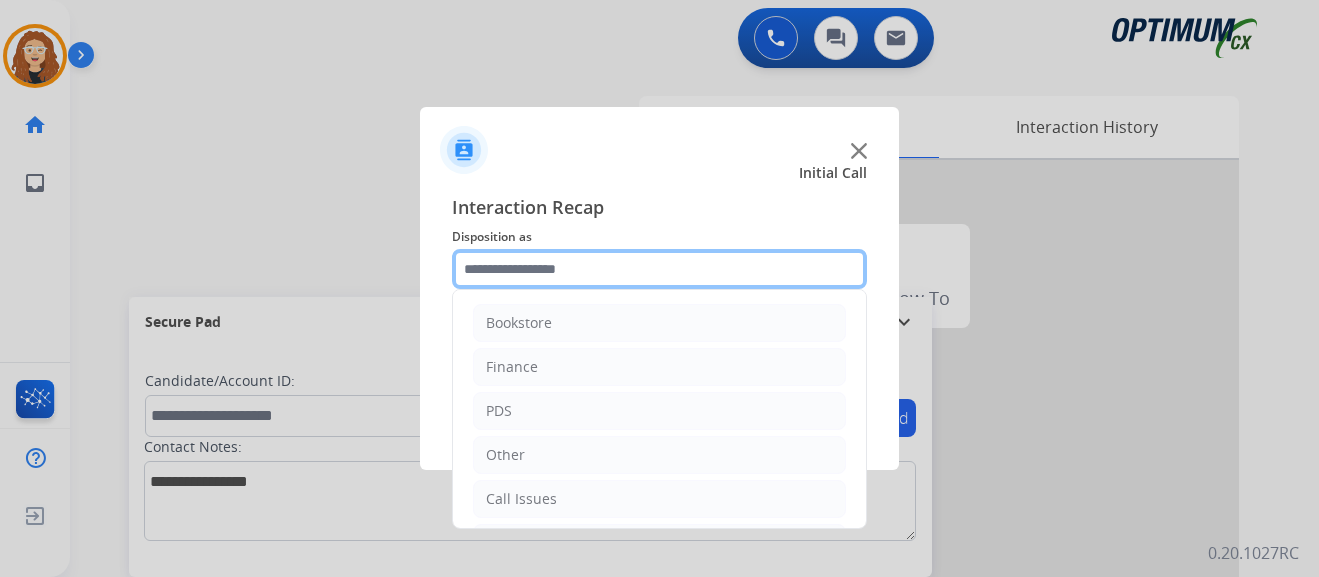 scroll, scrollTop: 136, scrollLeft: 0, axis: vertical 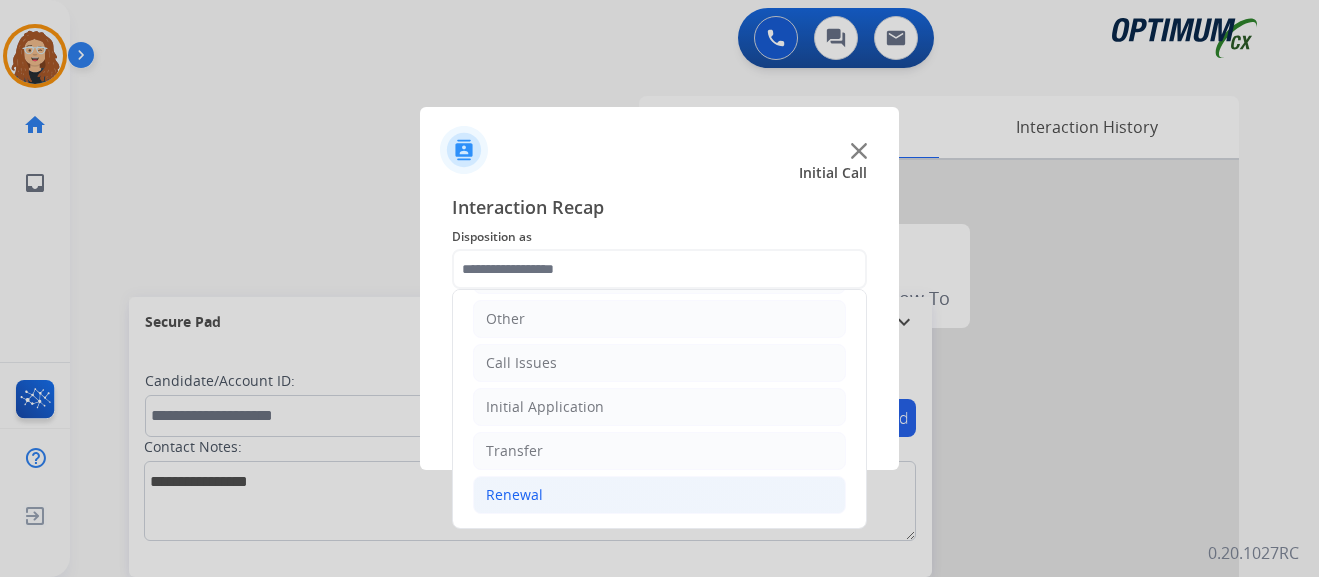 click on "Renewal" 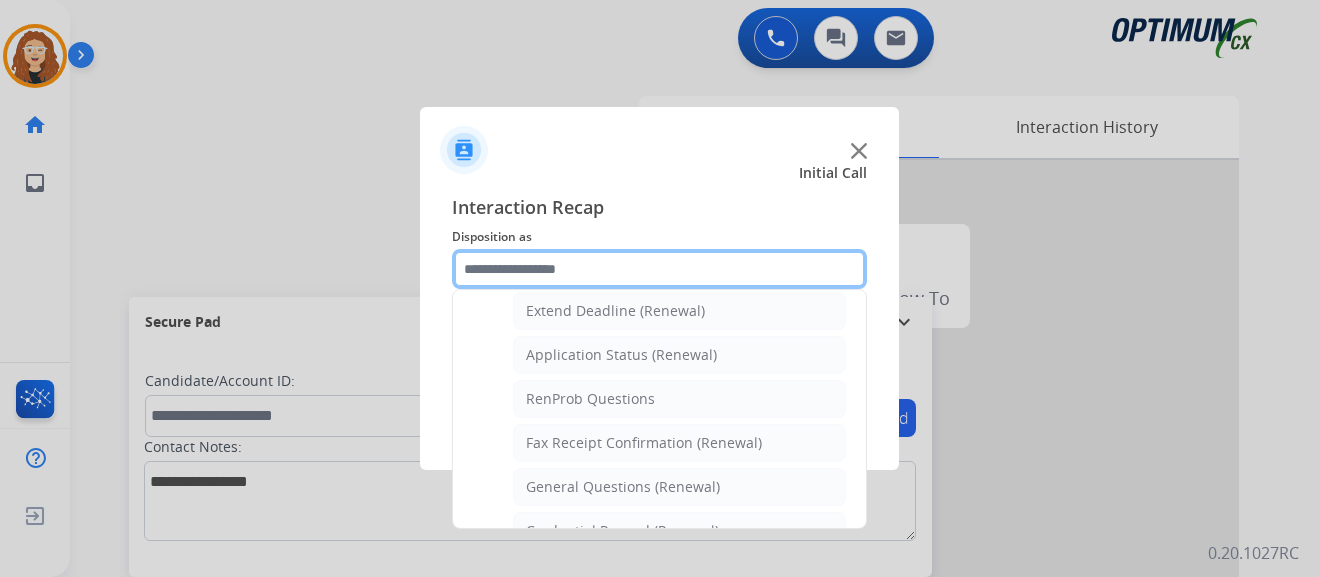 scroll, scrollTop: 484, scrollLeft: 0, axis: vertical 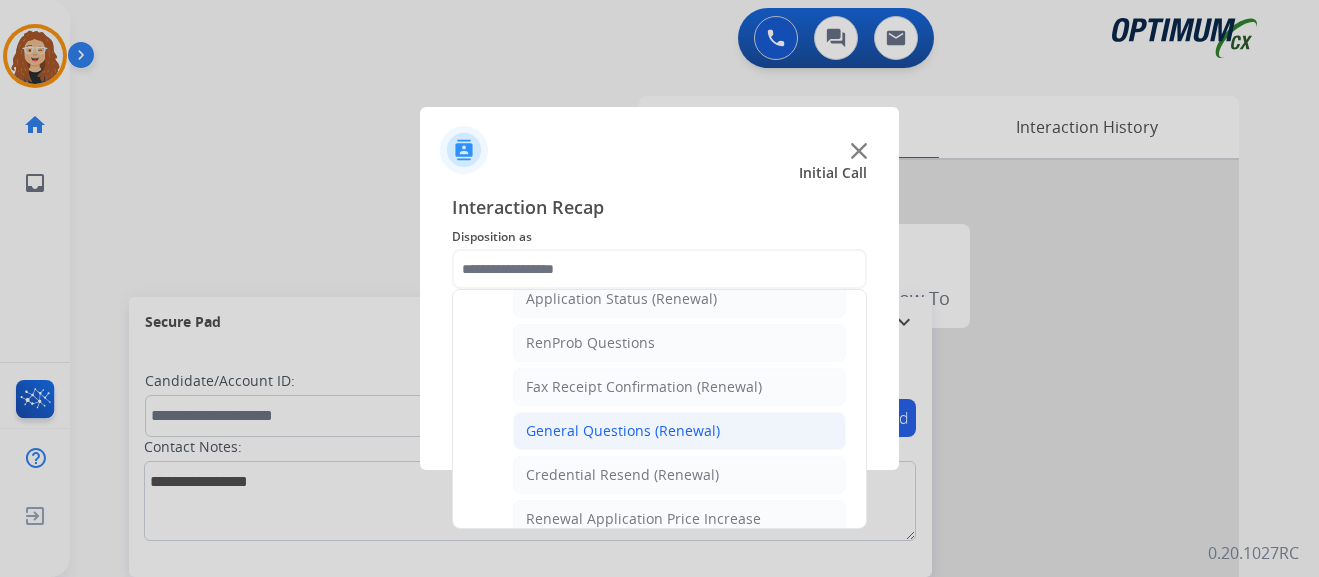 click on "General Questions (Renewal)" 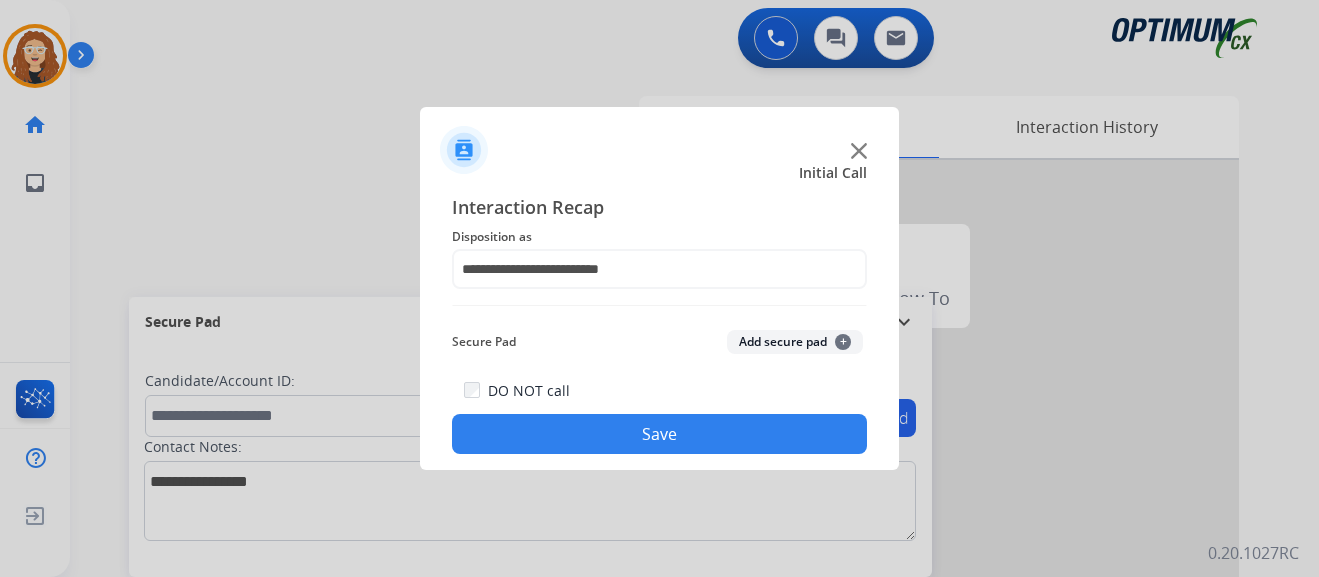 click on "Save" 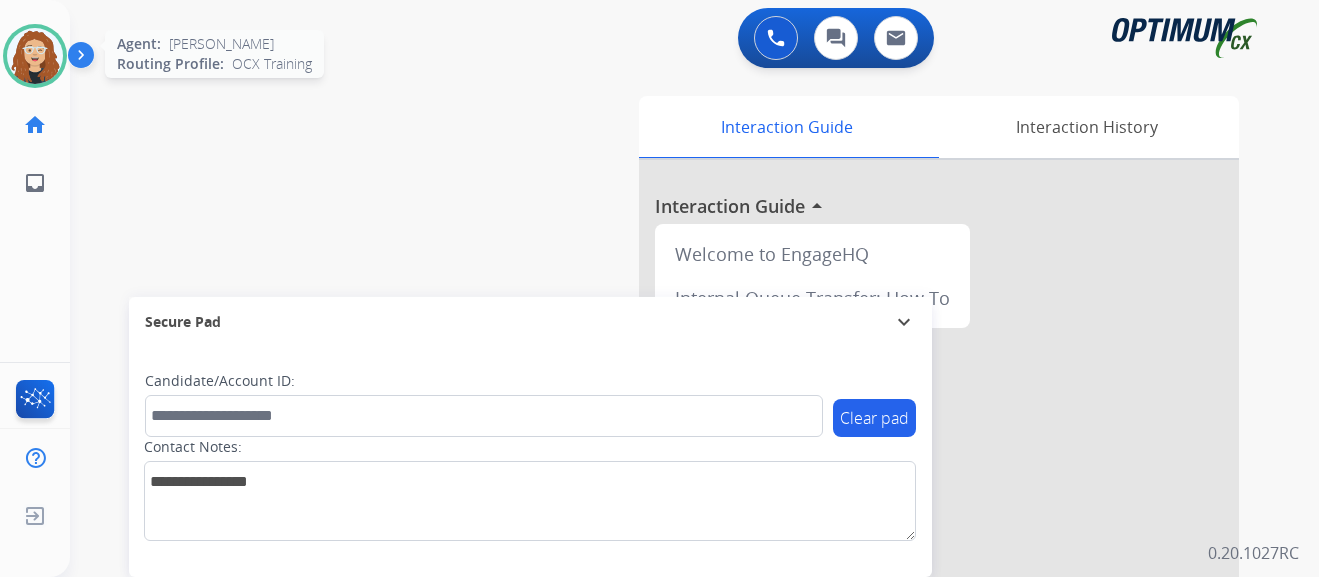click at bounding box center (35, 56) 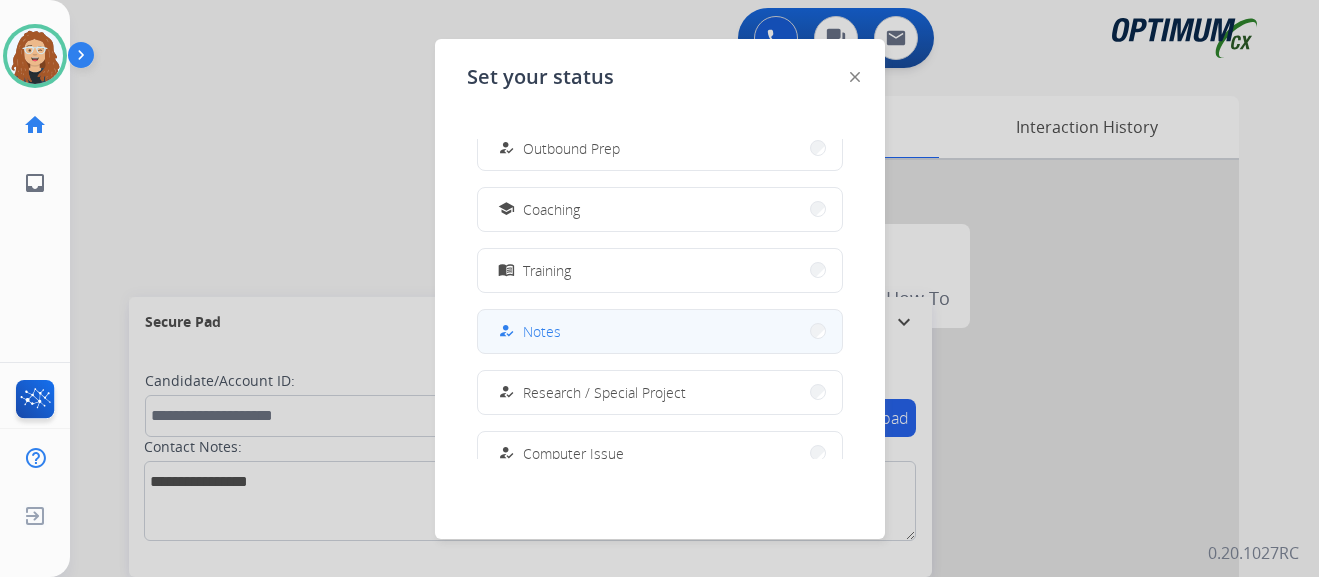 scroll, scrollTop: 274, scrollLeft: 0, axis: vertical 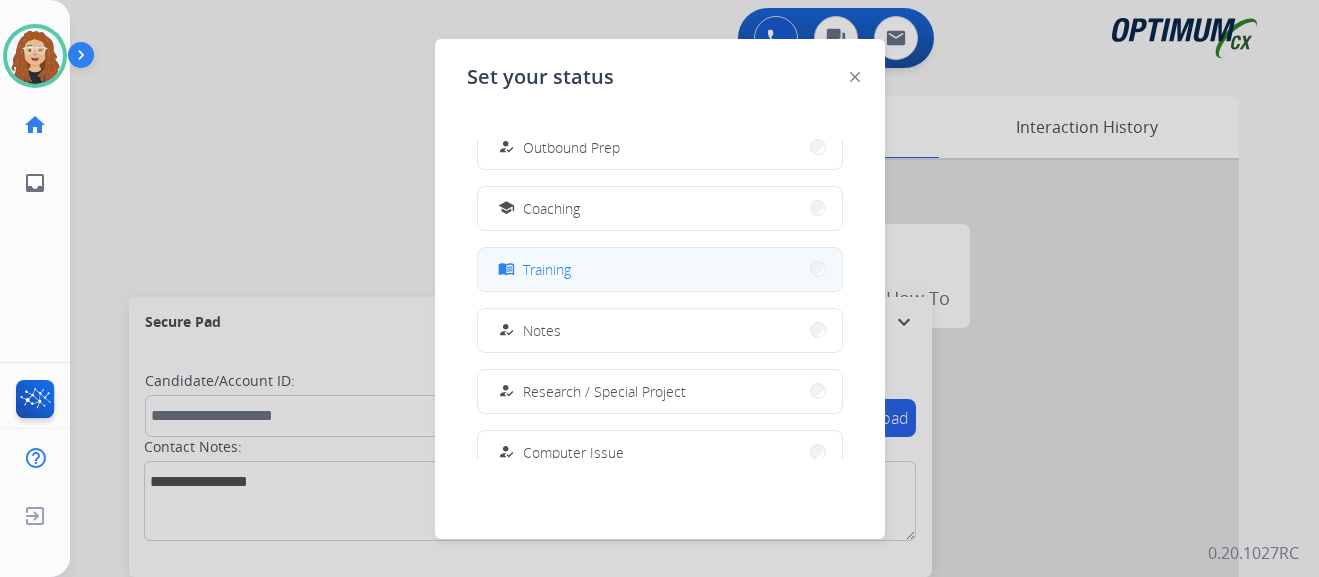 click on "menu_book Training" at bounding box center (660, 269) 